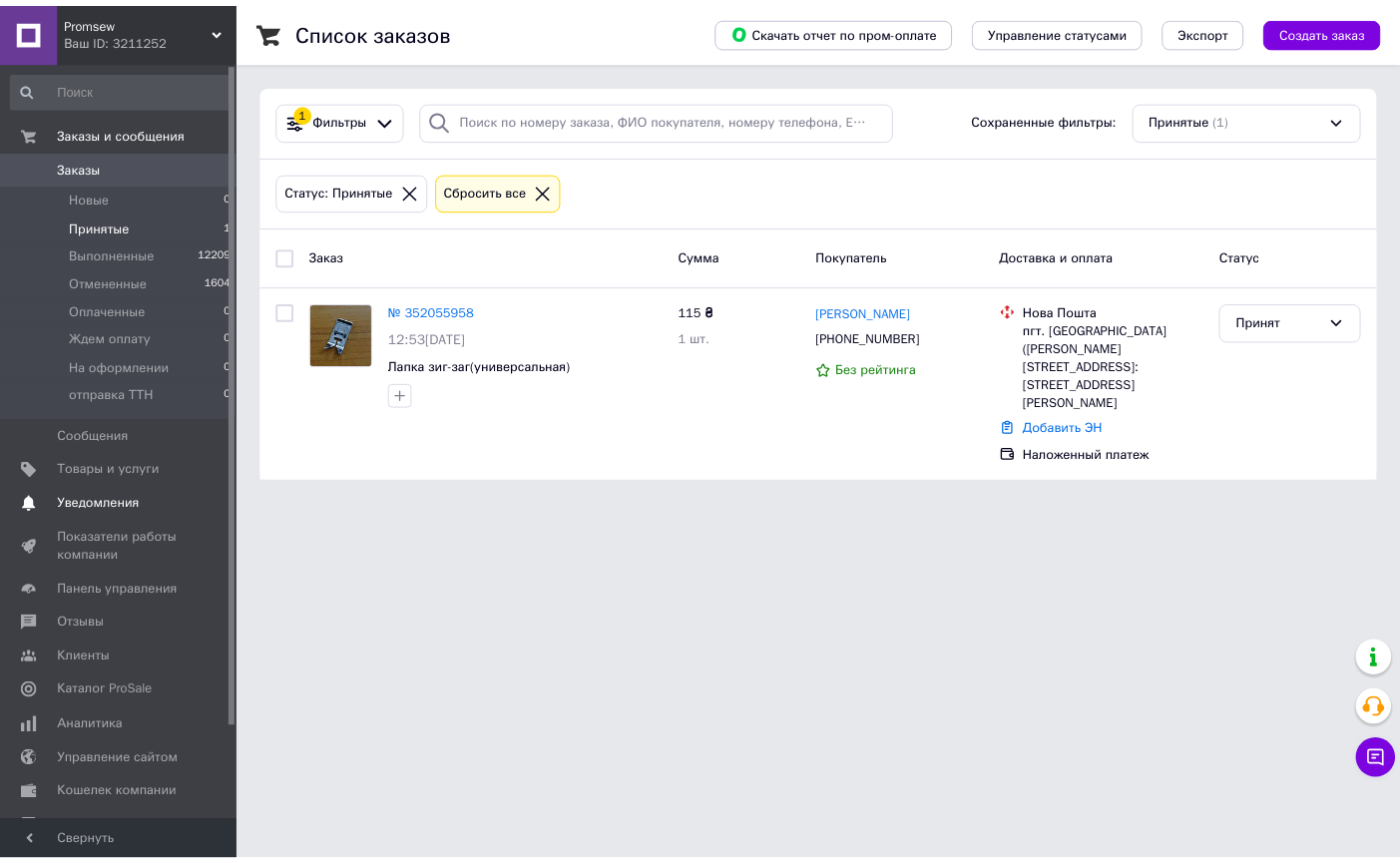 scroll, scrollTop: 0, scrollLeft: 0, axis: both 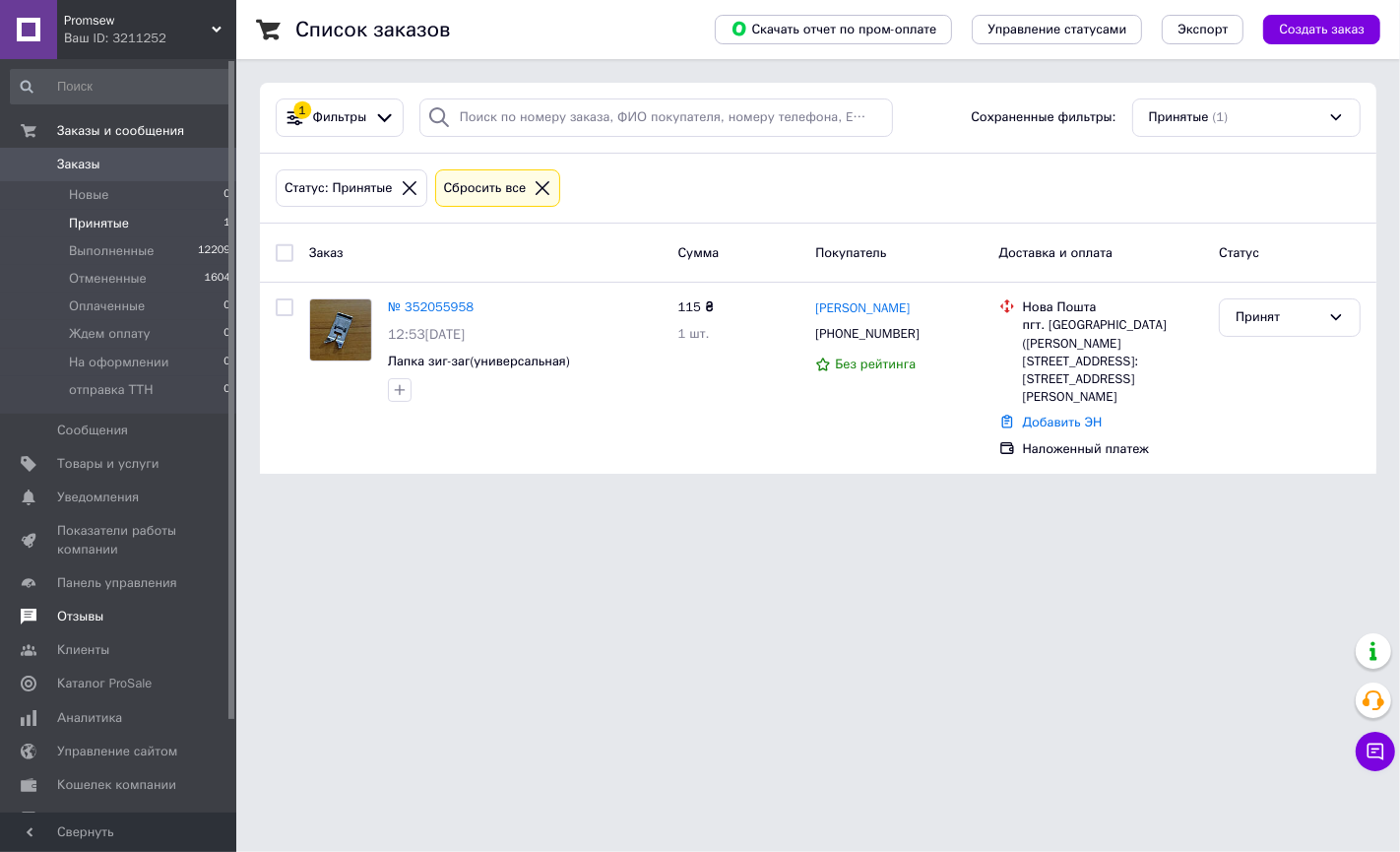 click on "Отзывы" at bounding box center [119, 617] 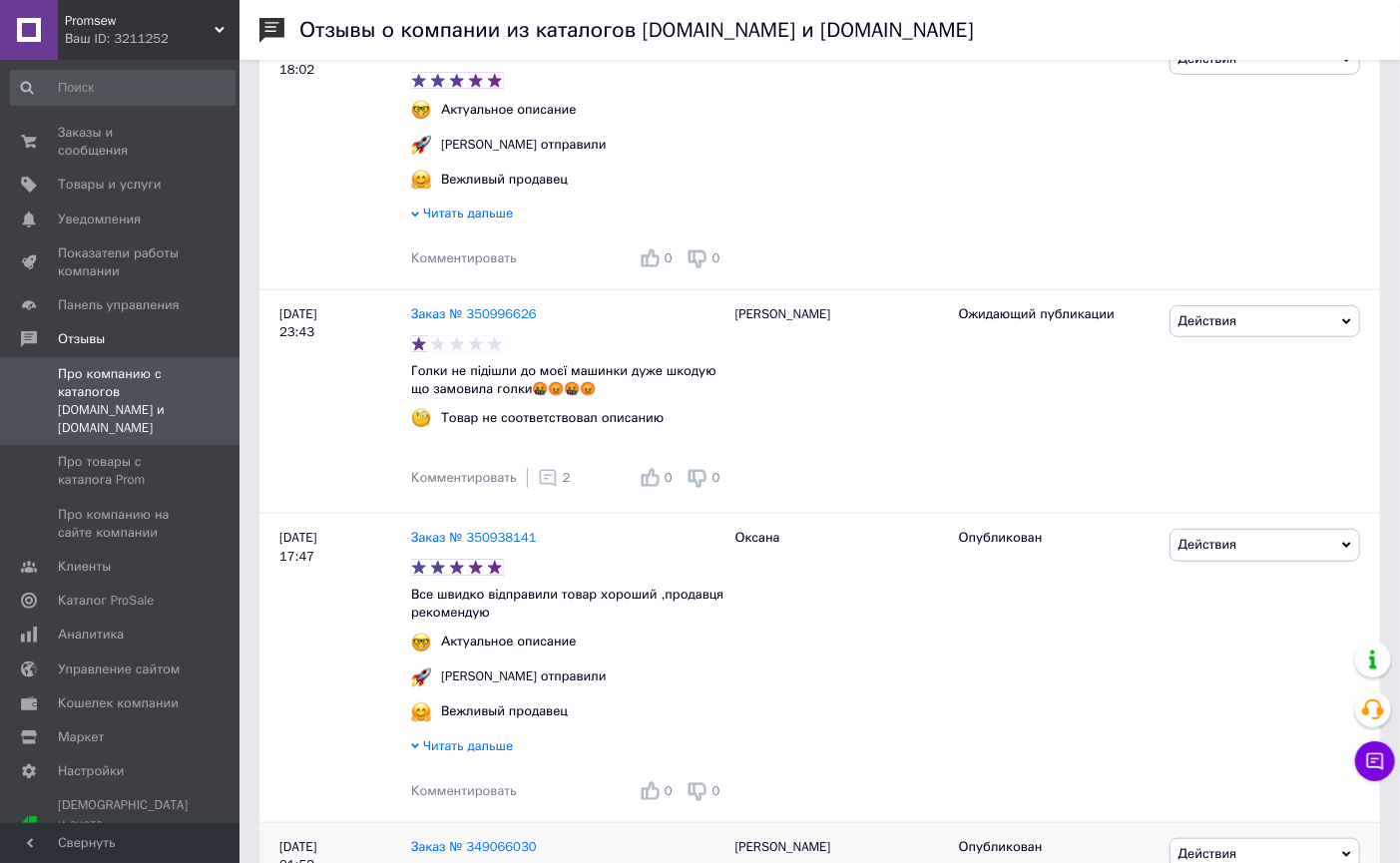 scroll, scrollTop: 664, scrollLeft: 0, axis: vertical 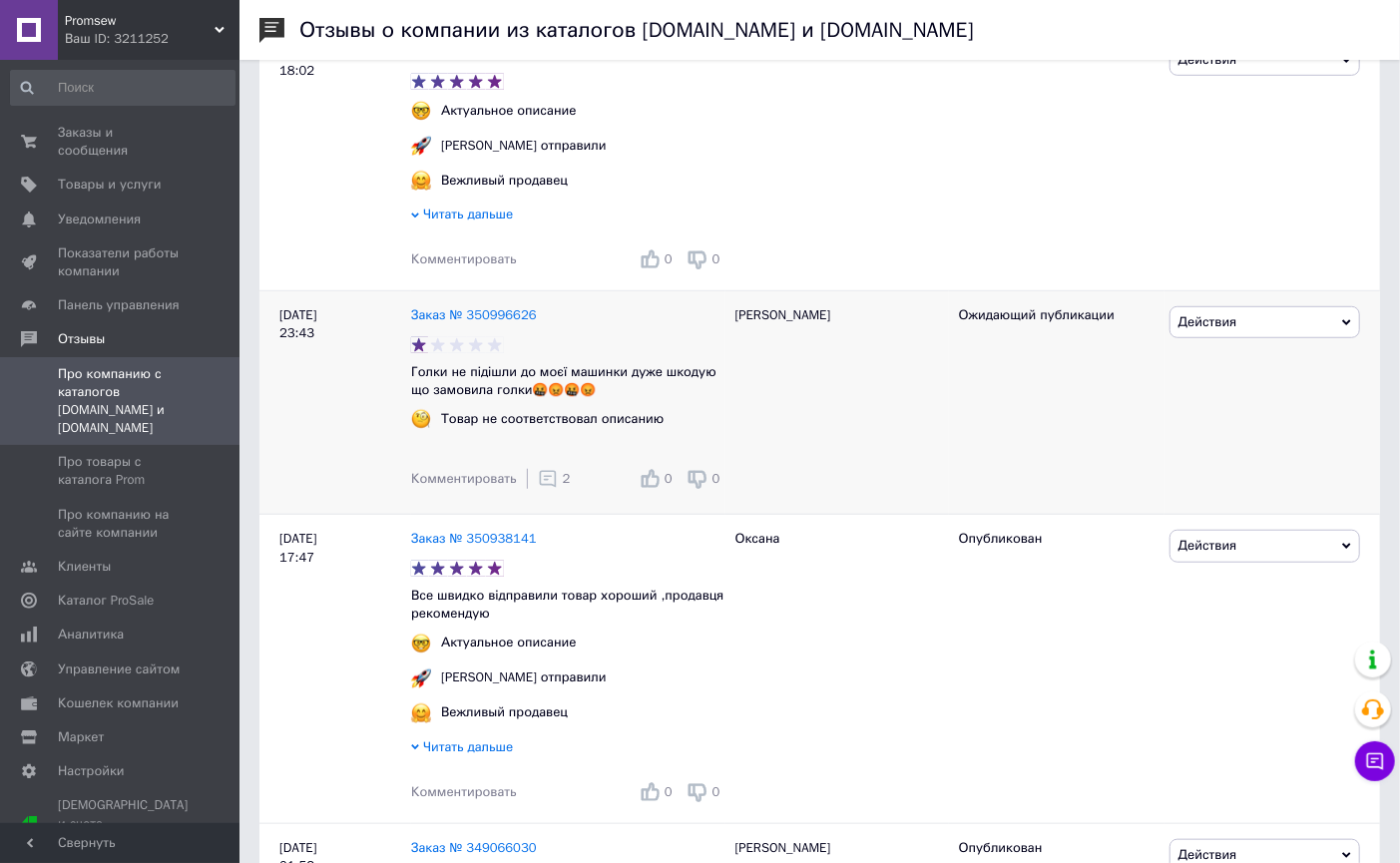 click on "Комментировать" at bounding box center [464, 478] 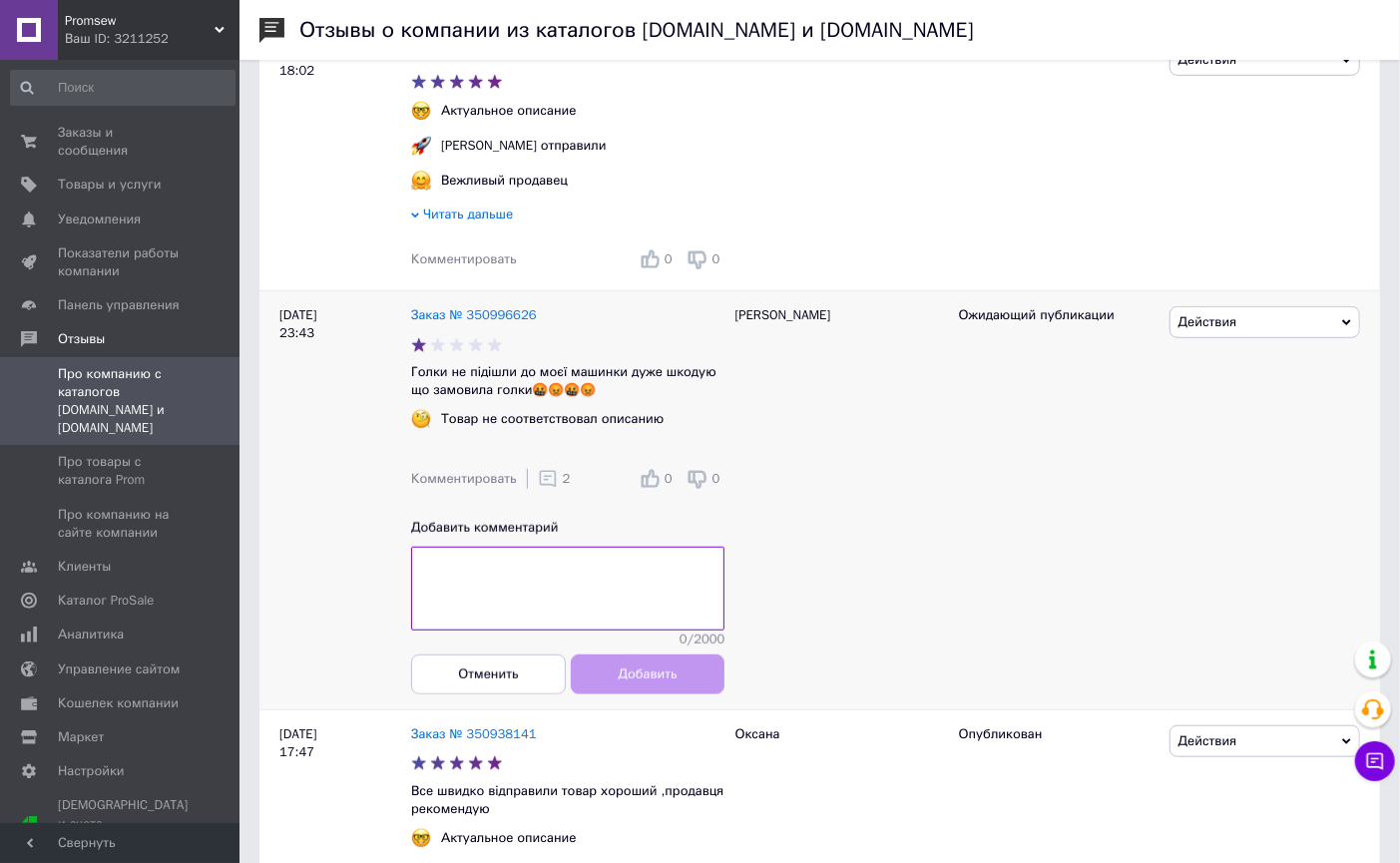 click on "Комментировать" at bounding box center [464, 478] 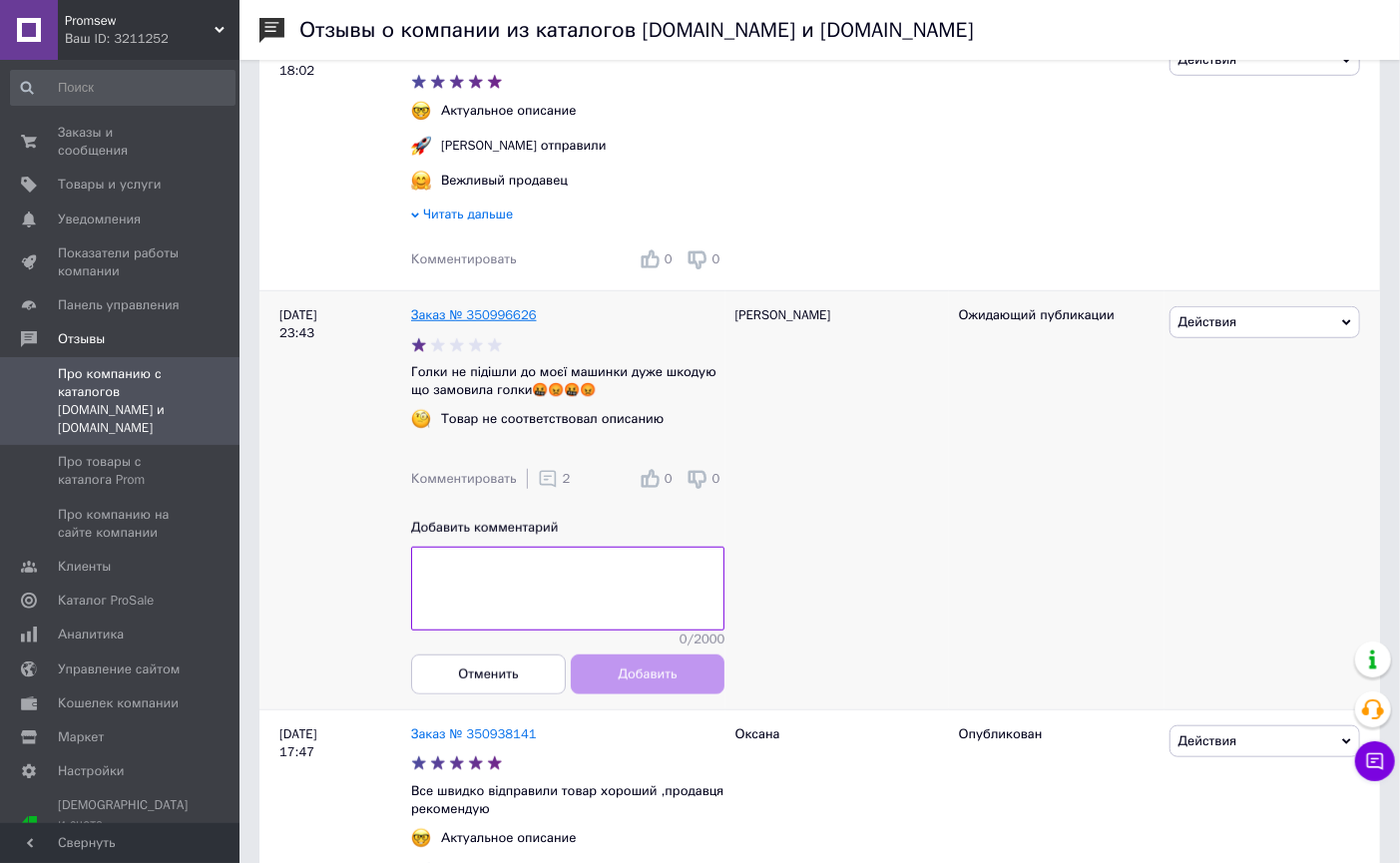 click on "Заказ № 350996626" at bounding box center [474, 314] 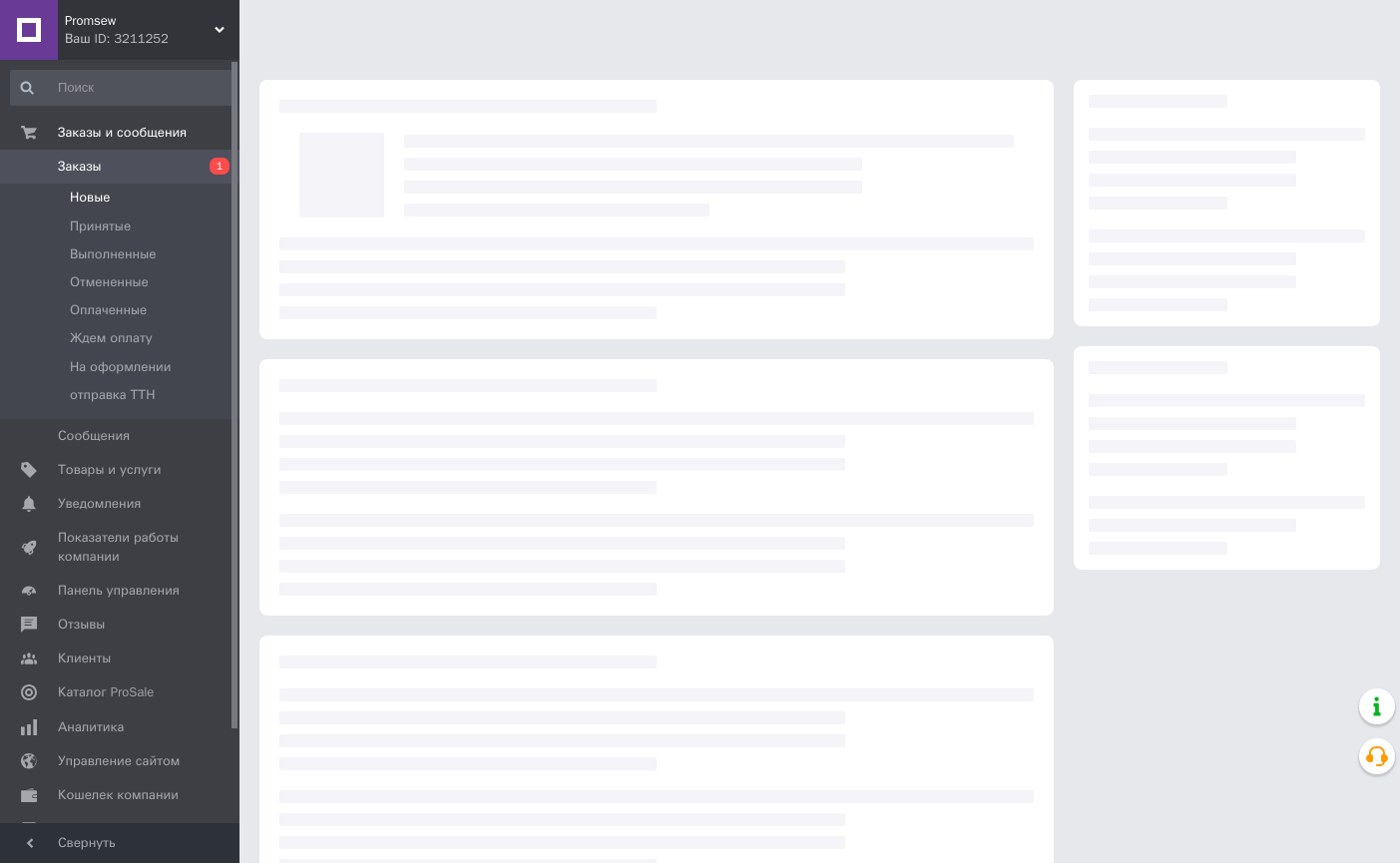 scroll, scrollTop: 0, scrollLeft: 0, axis: both 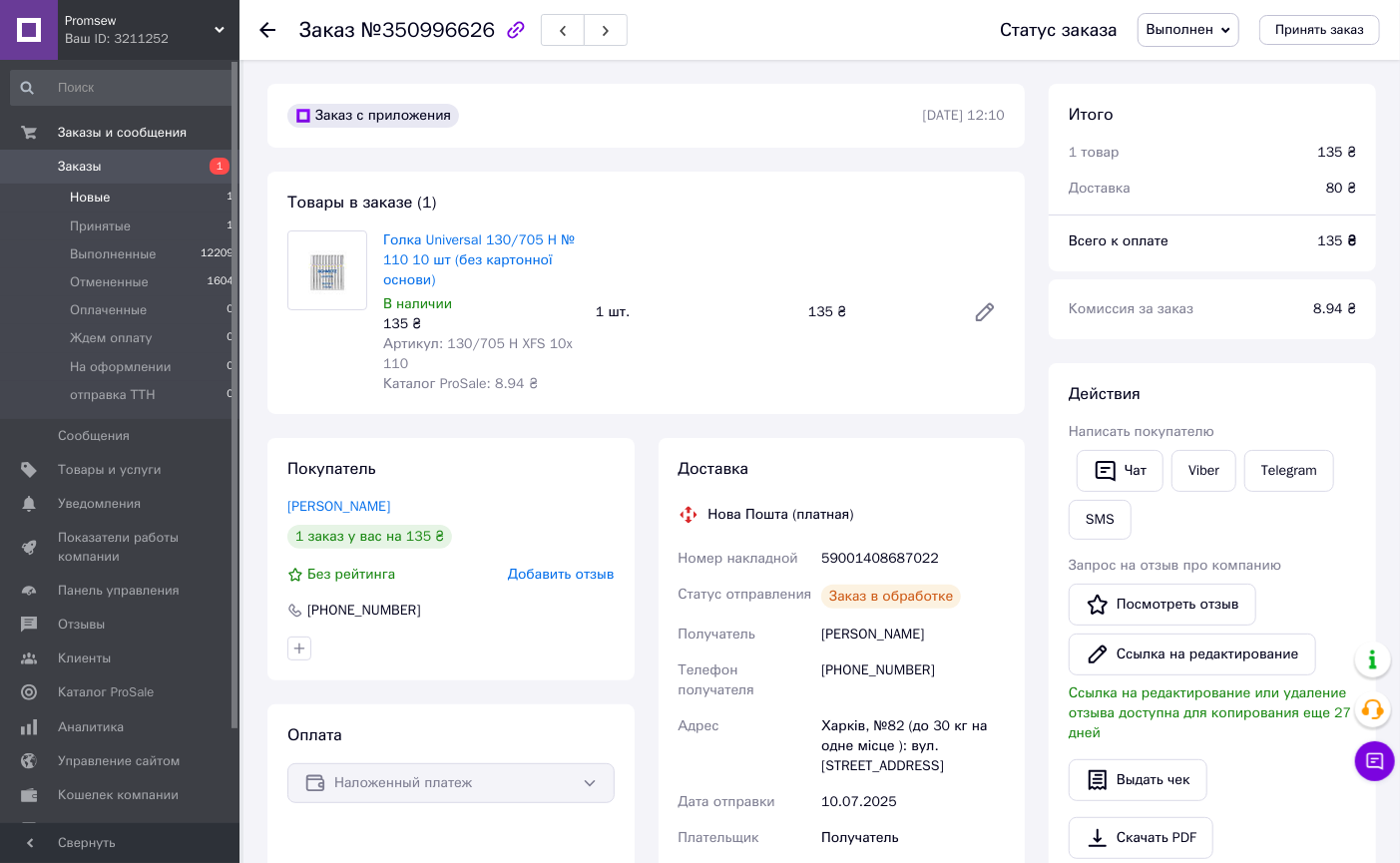 click on "Новые 1" at bounding box center [123, 198] 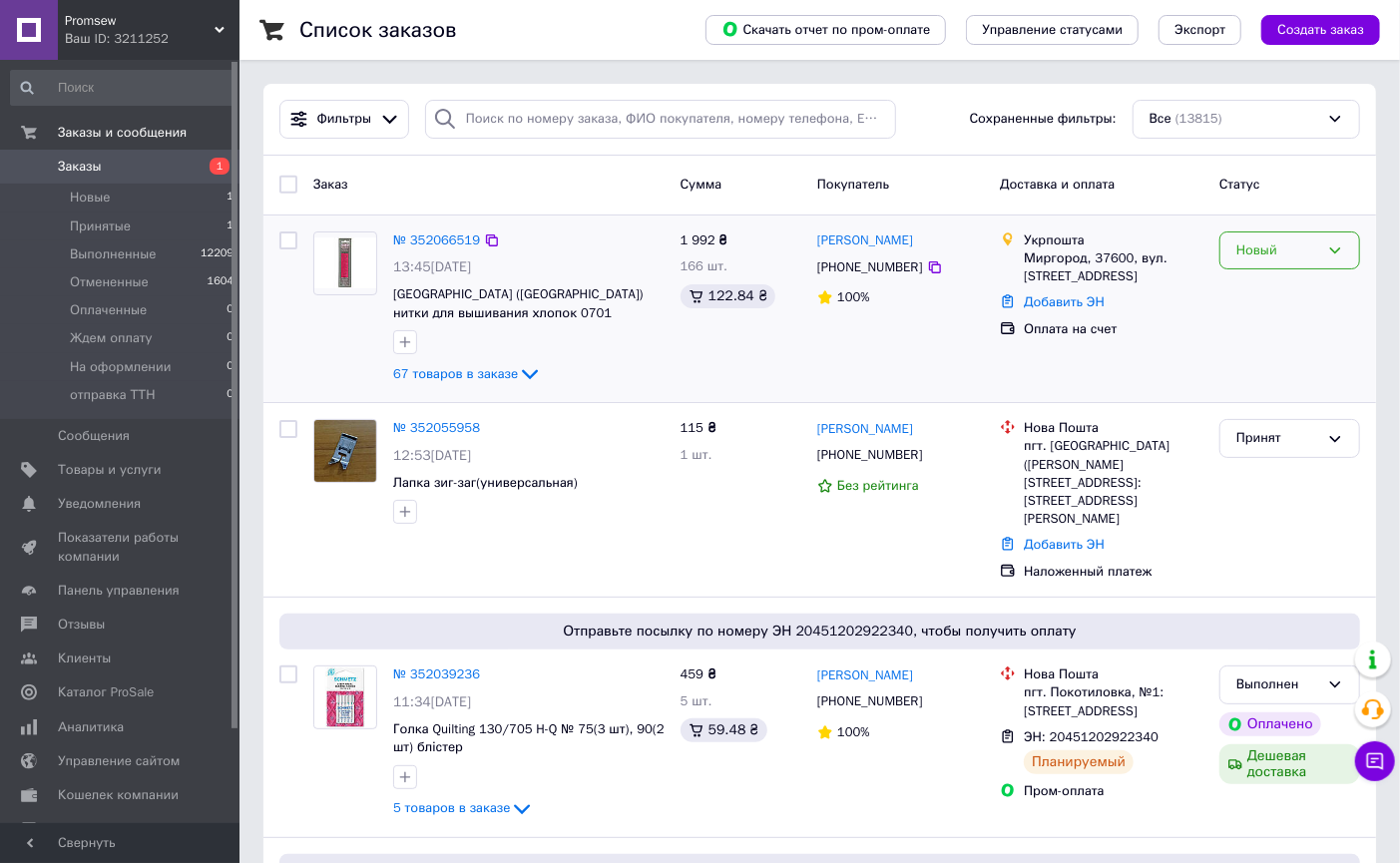 click on "Новый" at bounding box center (1277, 250) 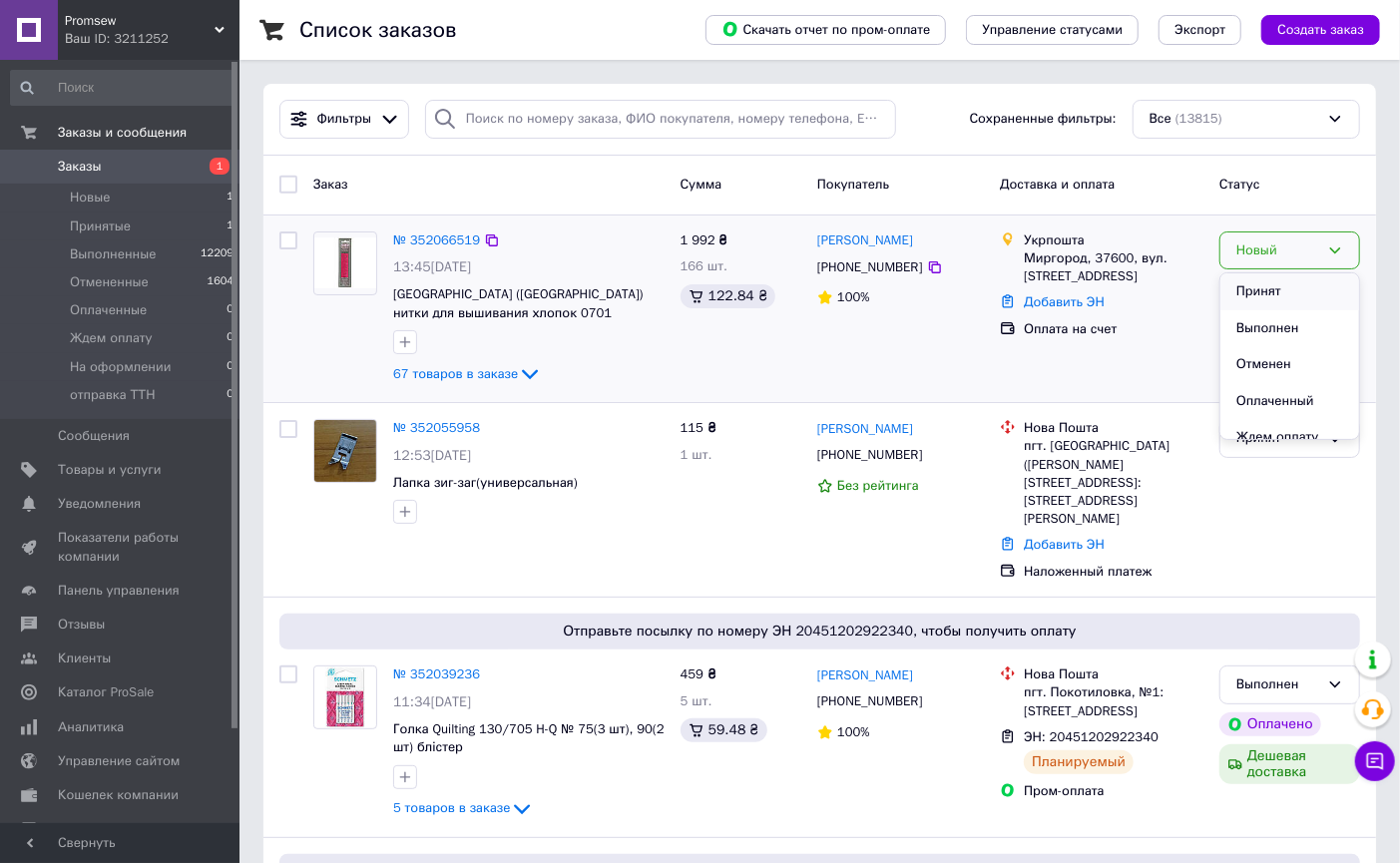 click on "Принят" at bounding box center (1289, 291) 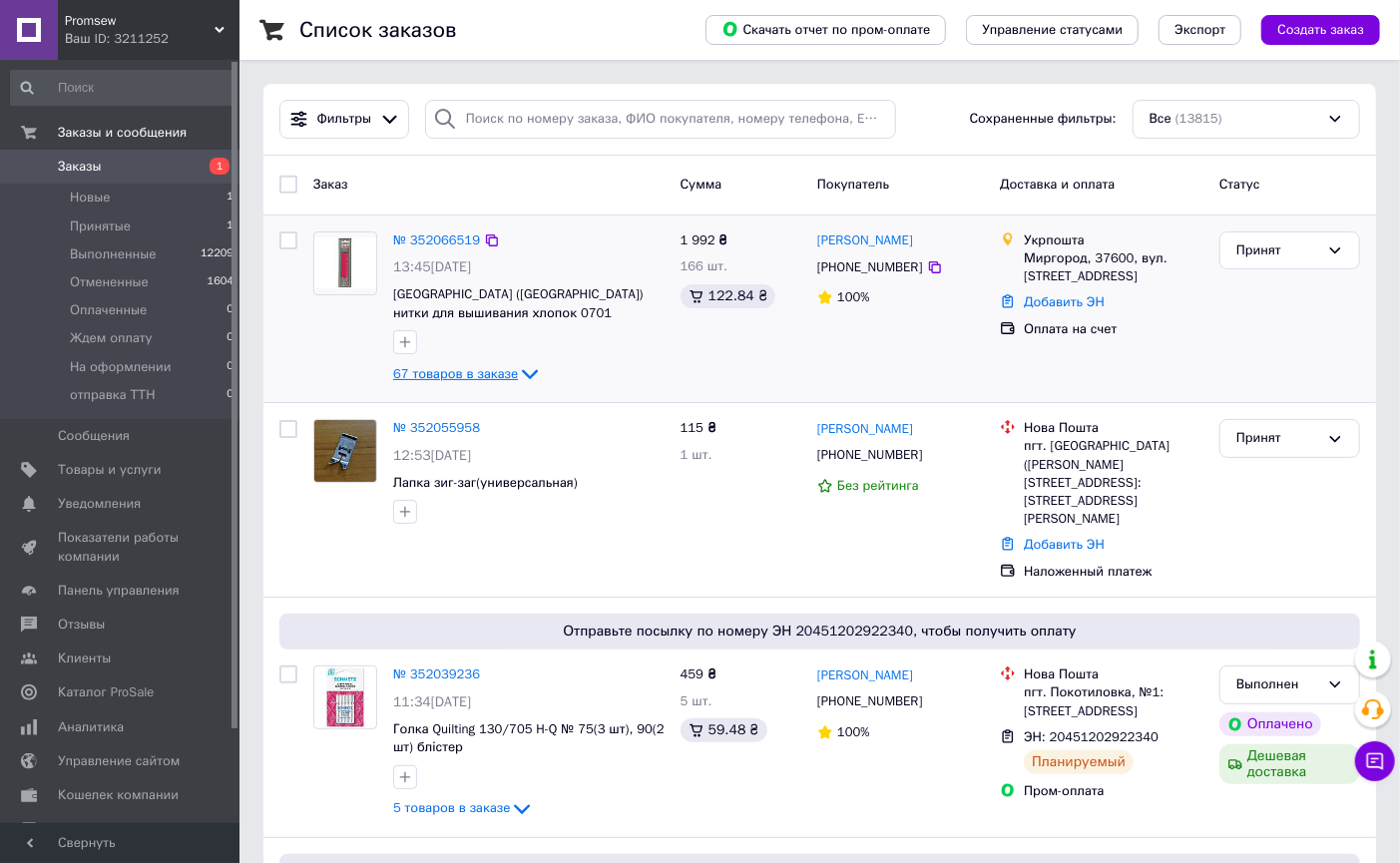 click 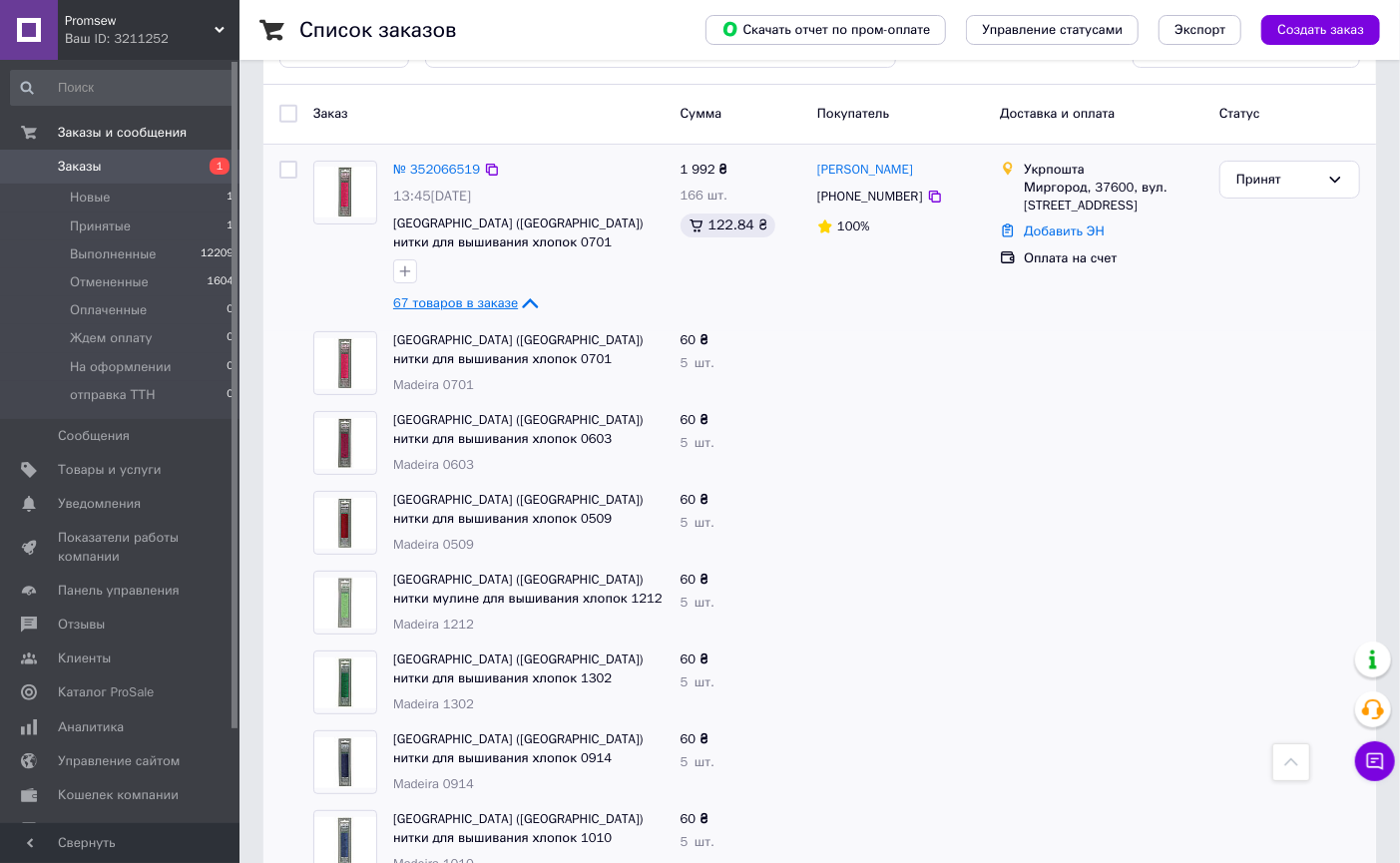scroll, scrollTop: 0, scrollLeft: 0, axis: both 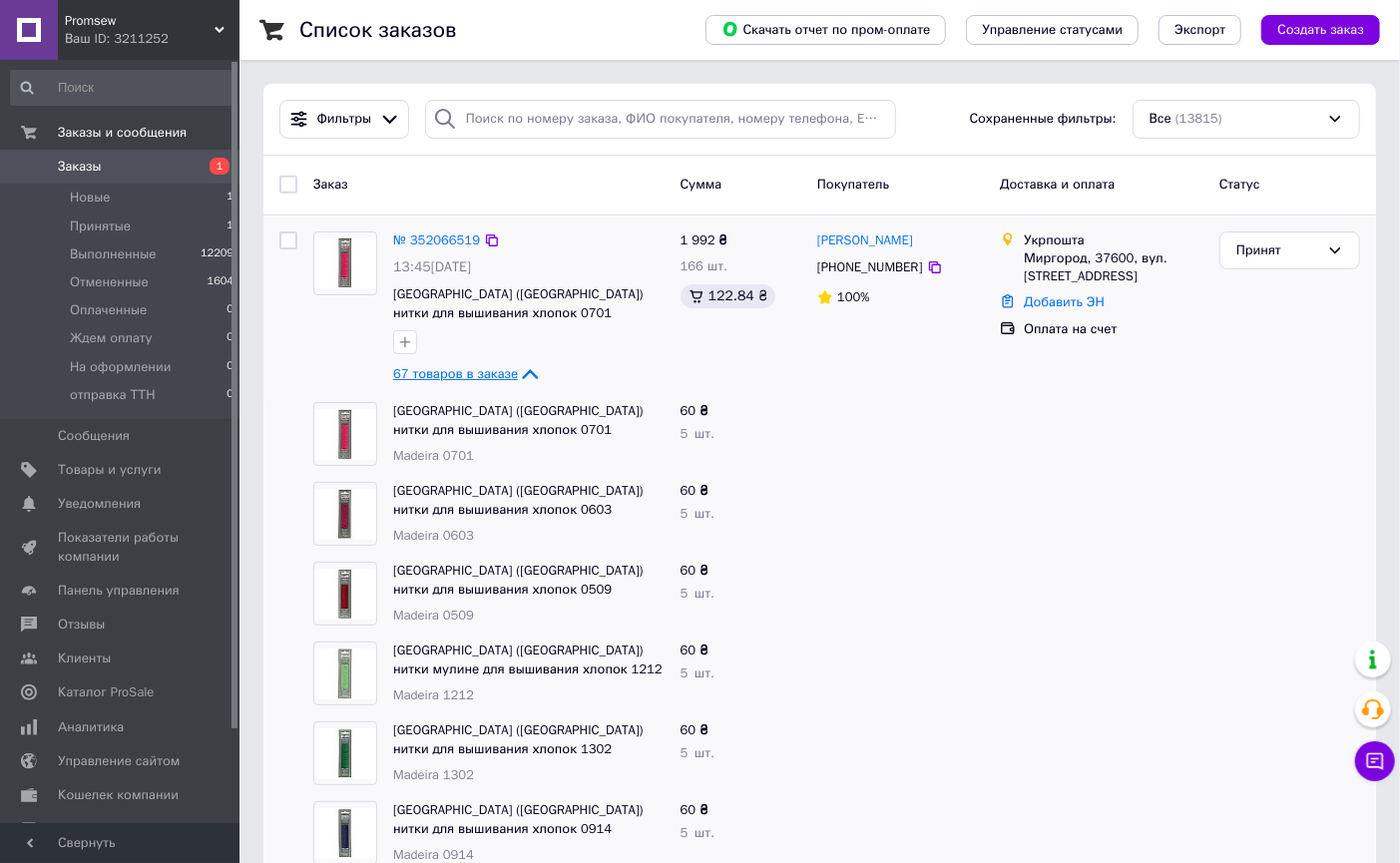 click on "67 товаров в заказе" at bounding box center (455, 373) 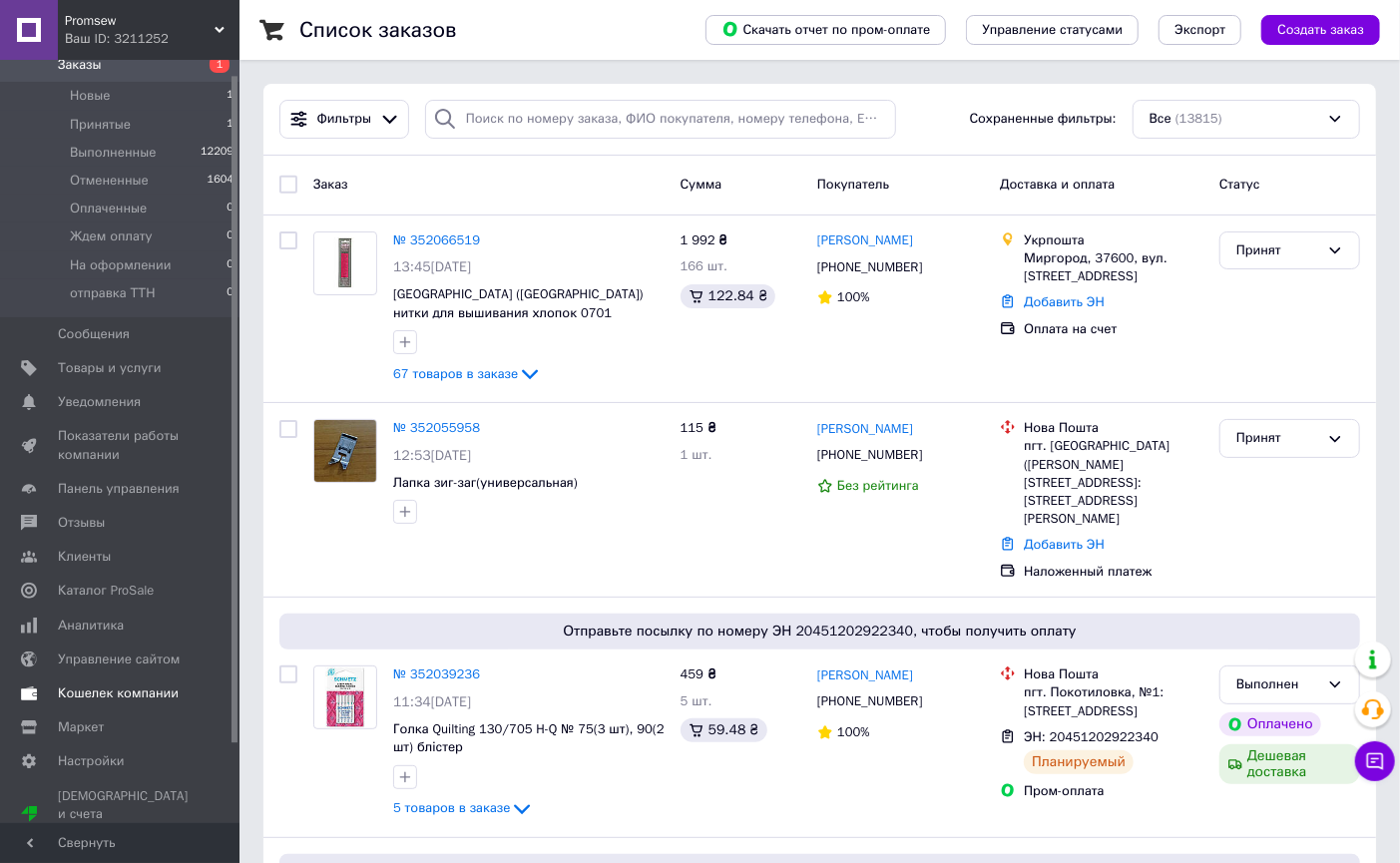 scroll, scrollTop: 108, scrollLeft: 0, axis: vertical 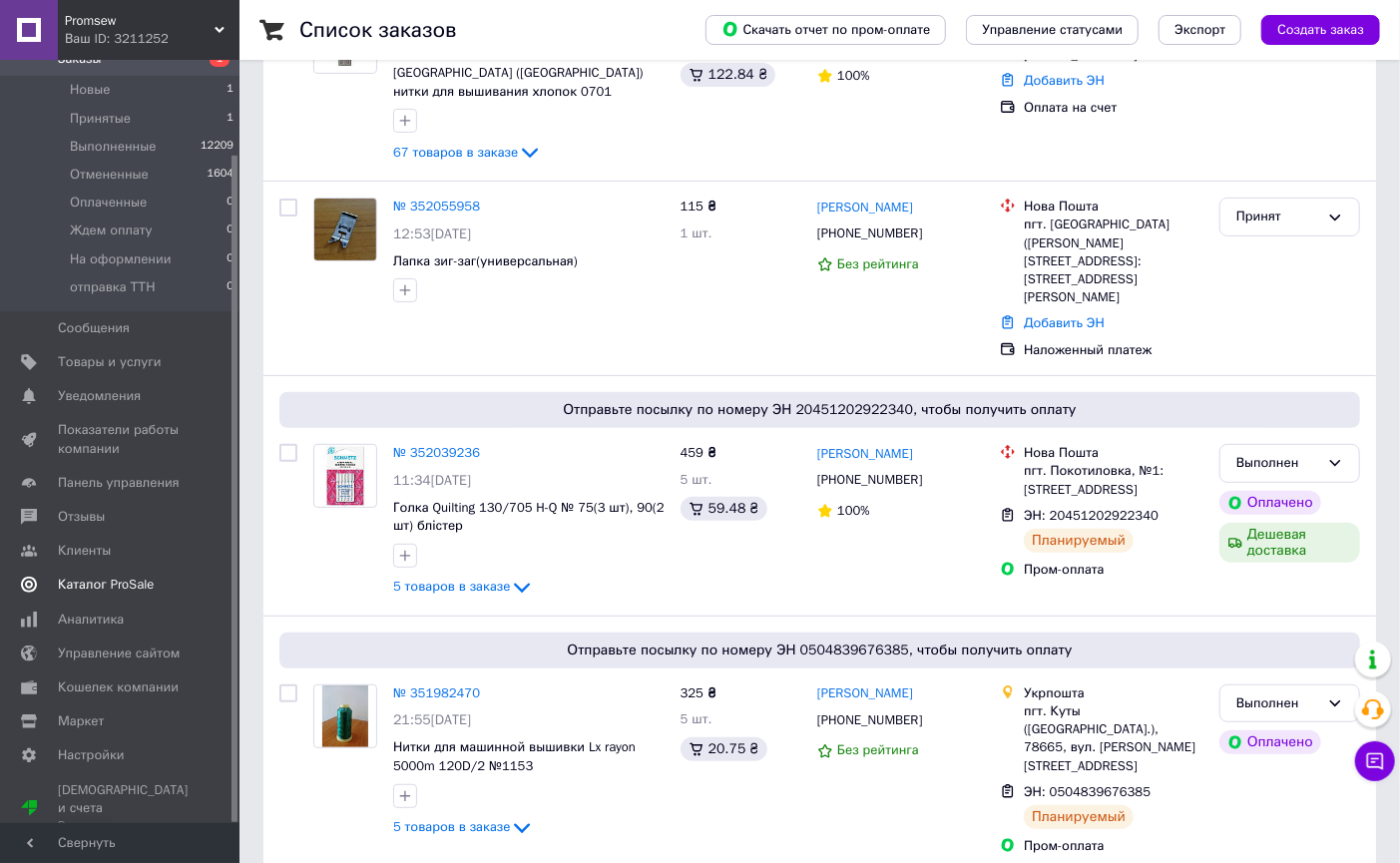 click on "Каталог ProSale" at bounding box center [106, 585] 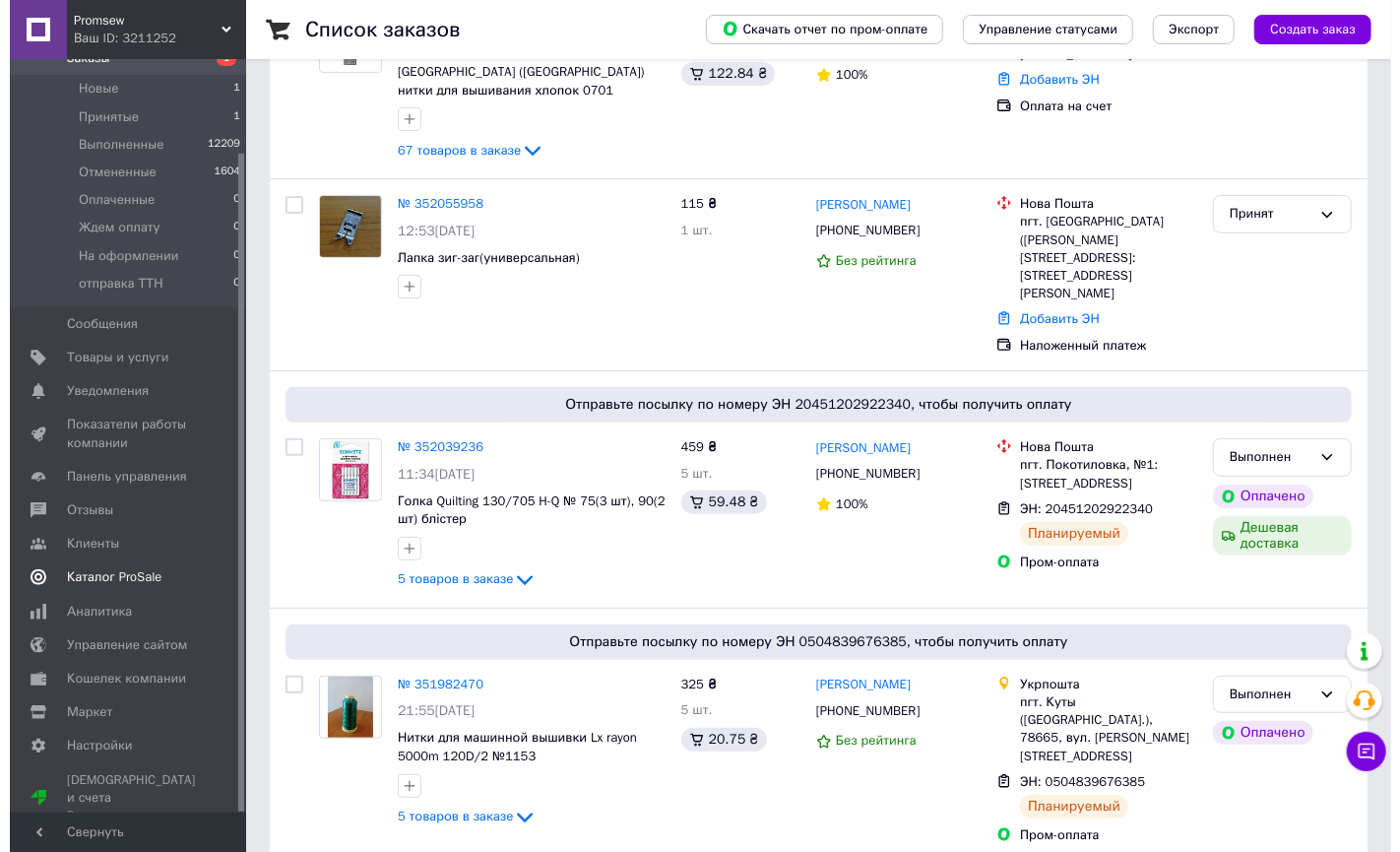 scroll, scrollTop: 0, scrollLeft: 0, axis: both 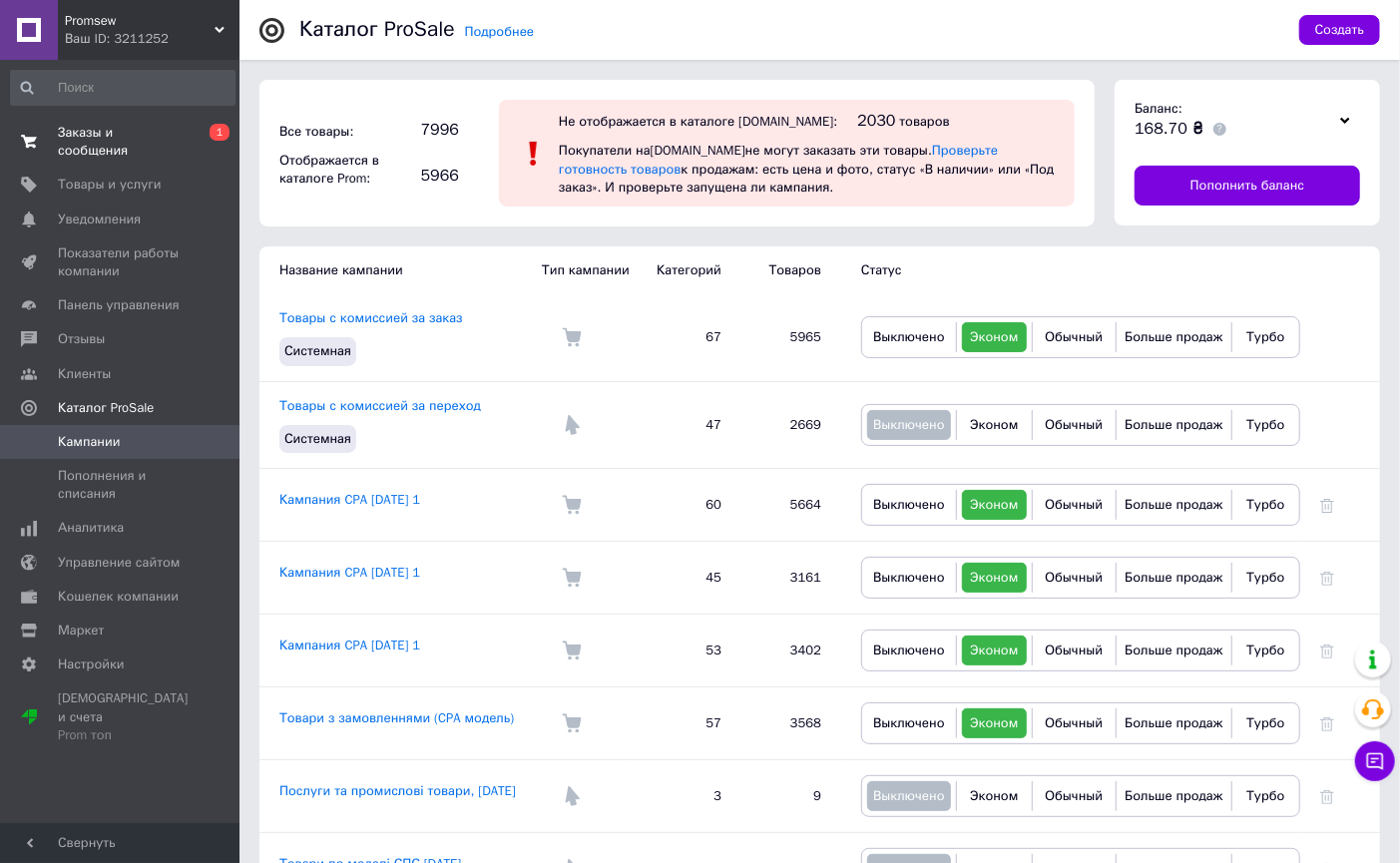 click on "Заказы и сообщения" at bounding box center (121, 142) 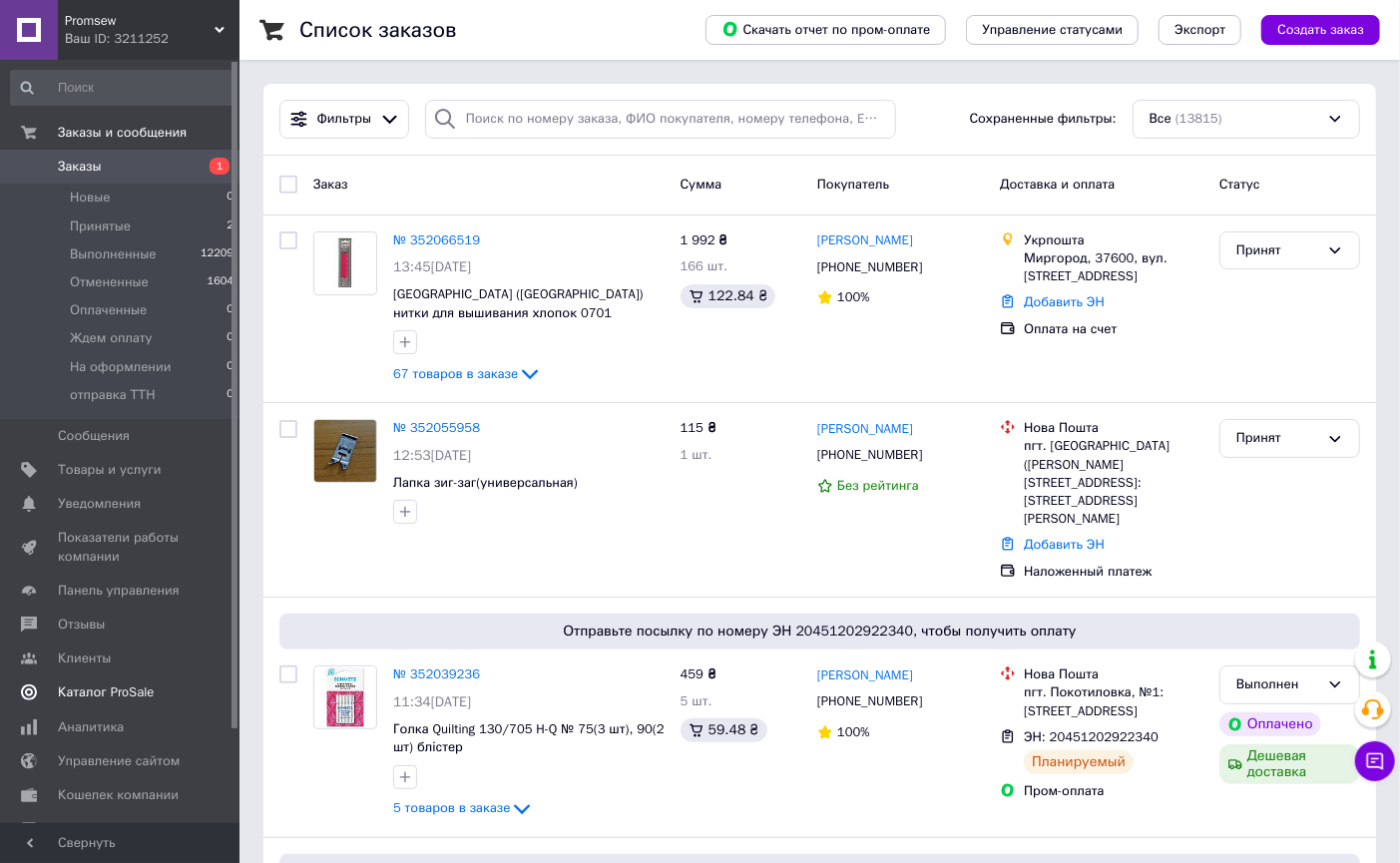 click on "Каталог ProSale" at bounding box center [106, 692] 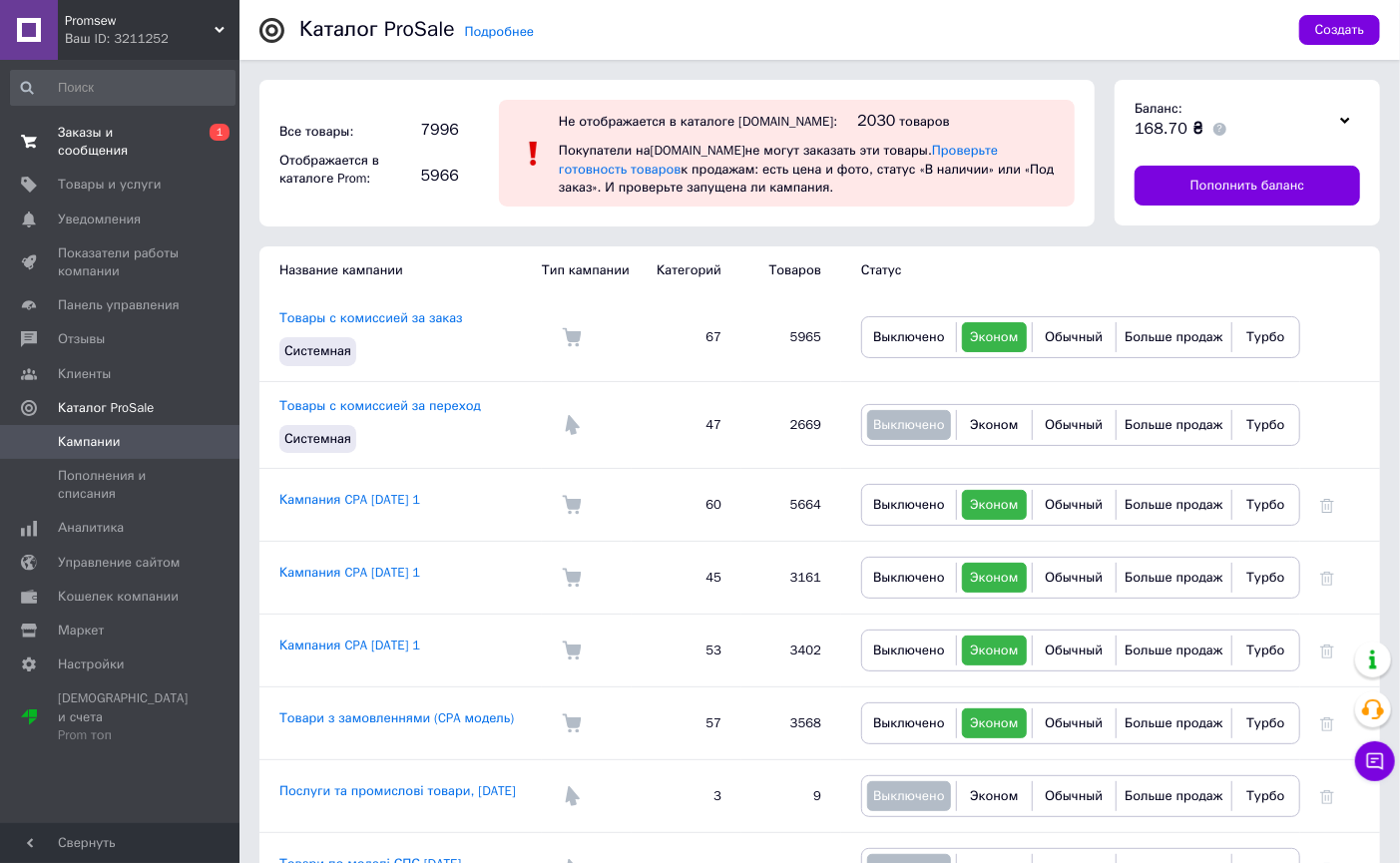 click on "Заказы и сообщения" at bounding box center [121, 142] 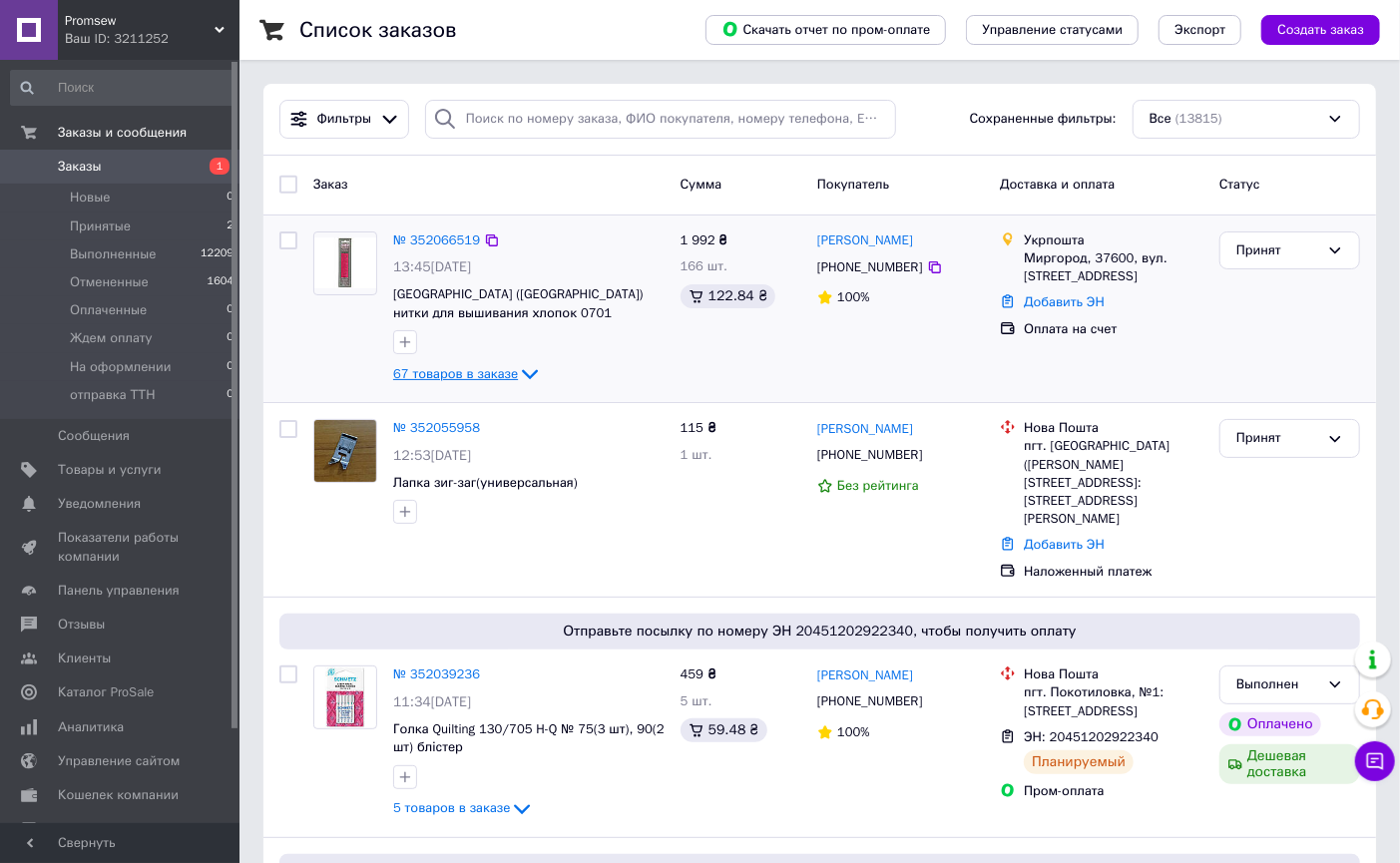 click on "67 товаров в заказе" at bounding box center [455, 373] 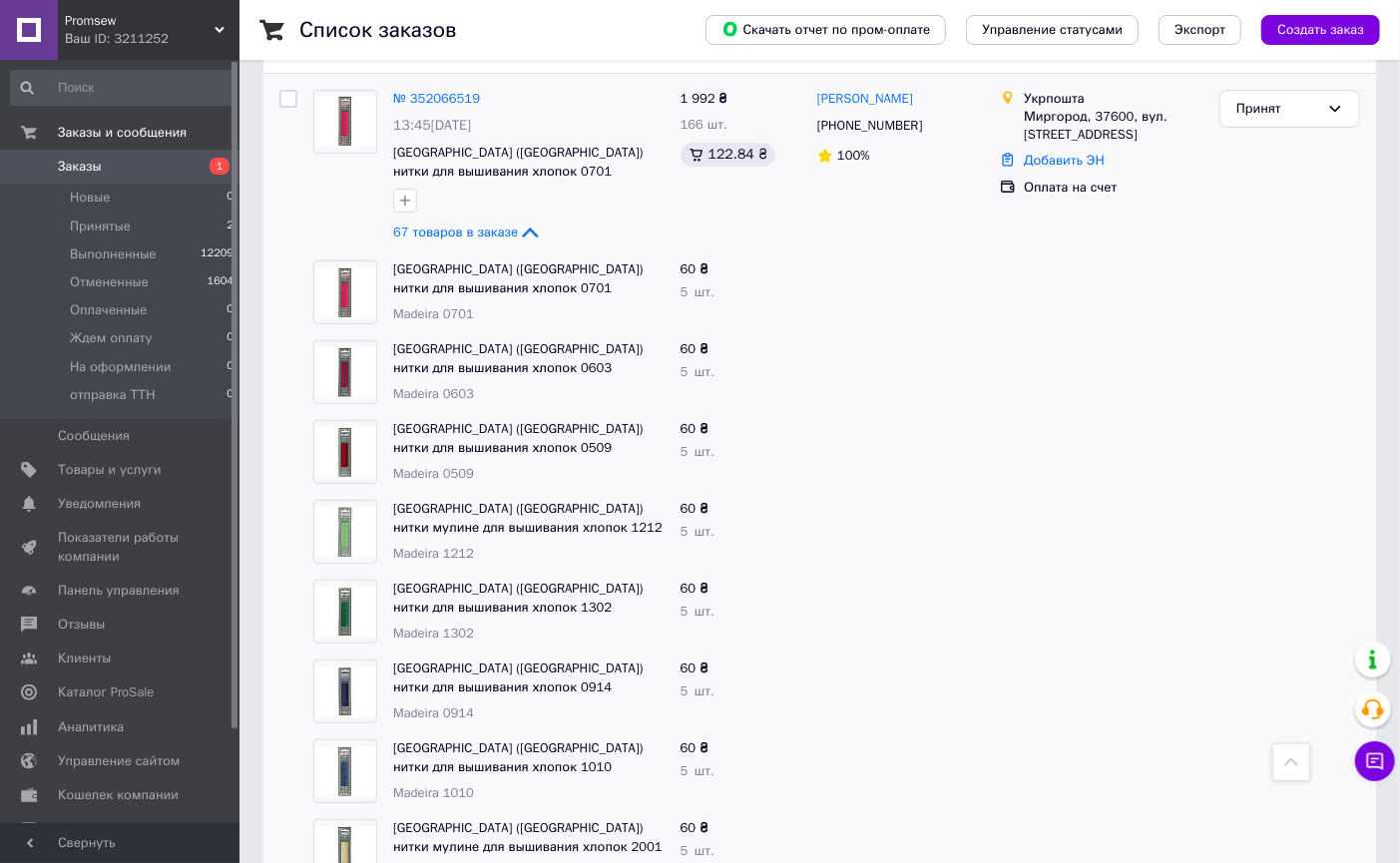 scroll, scrollTop: 0, scrollLeft: 0, axis: both 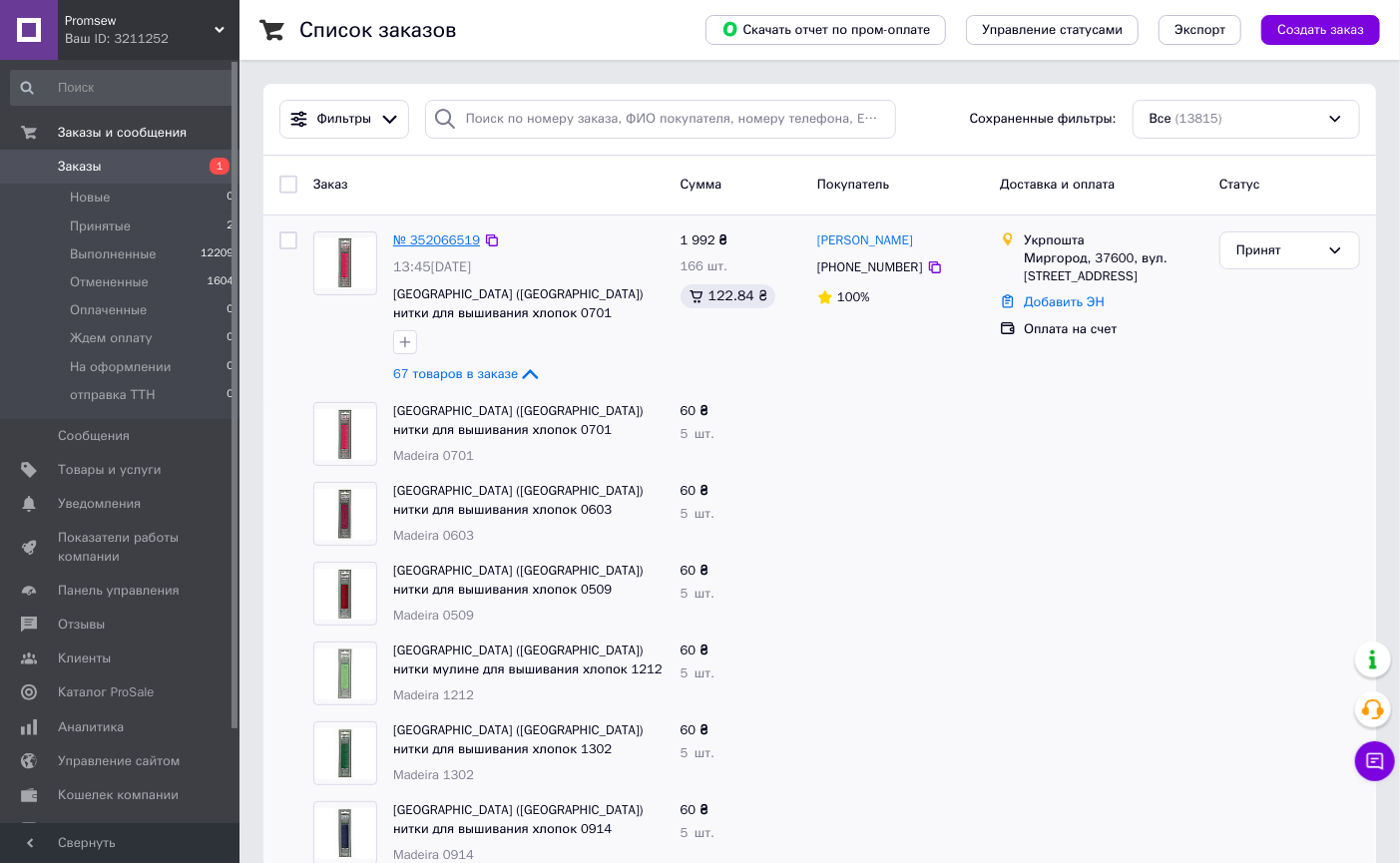 click on "№ 352066519" at bounding box center (436, 239) 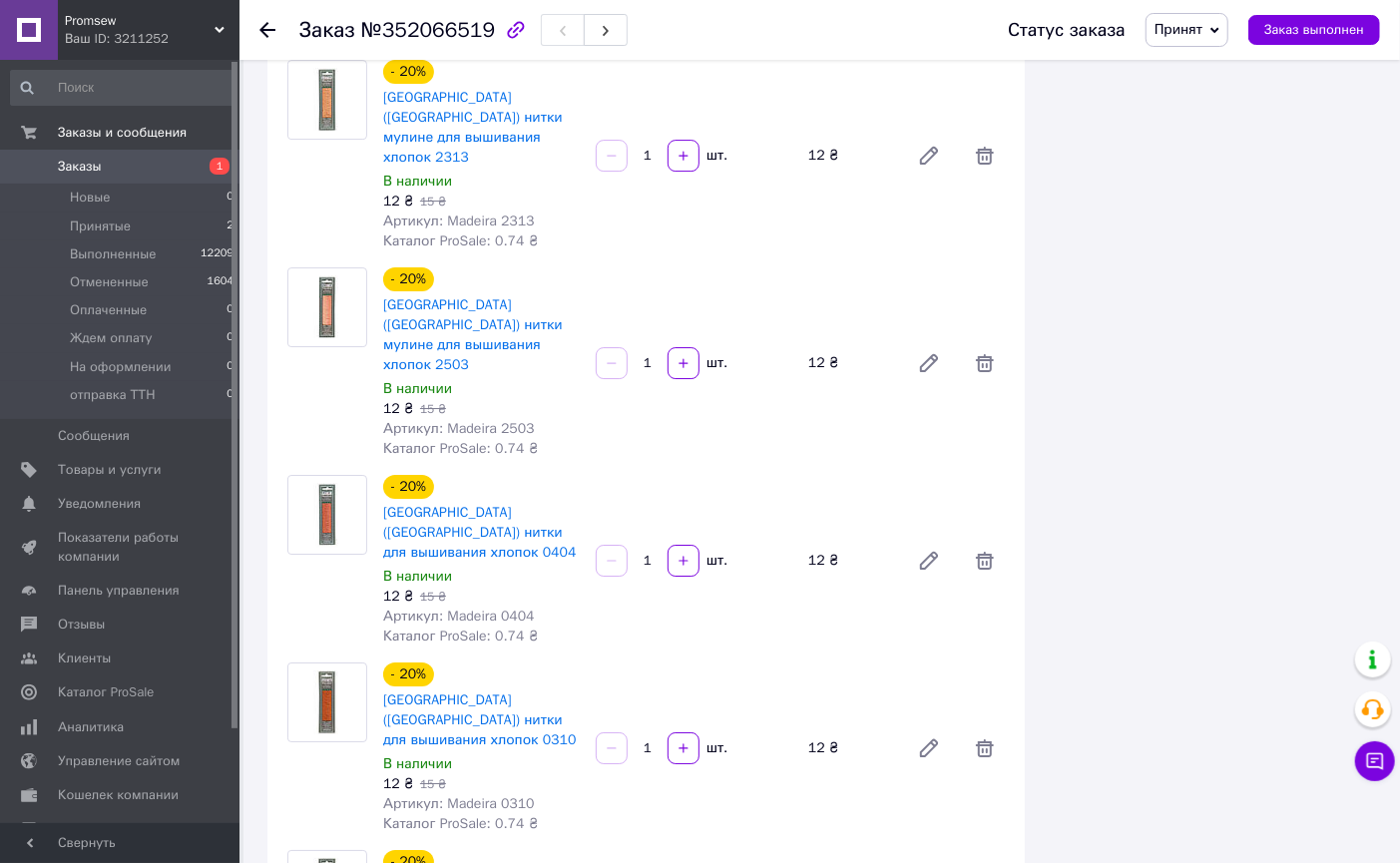 scroll, scrollTop: 12083, scrollLeft: 0, axis: vertical 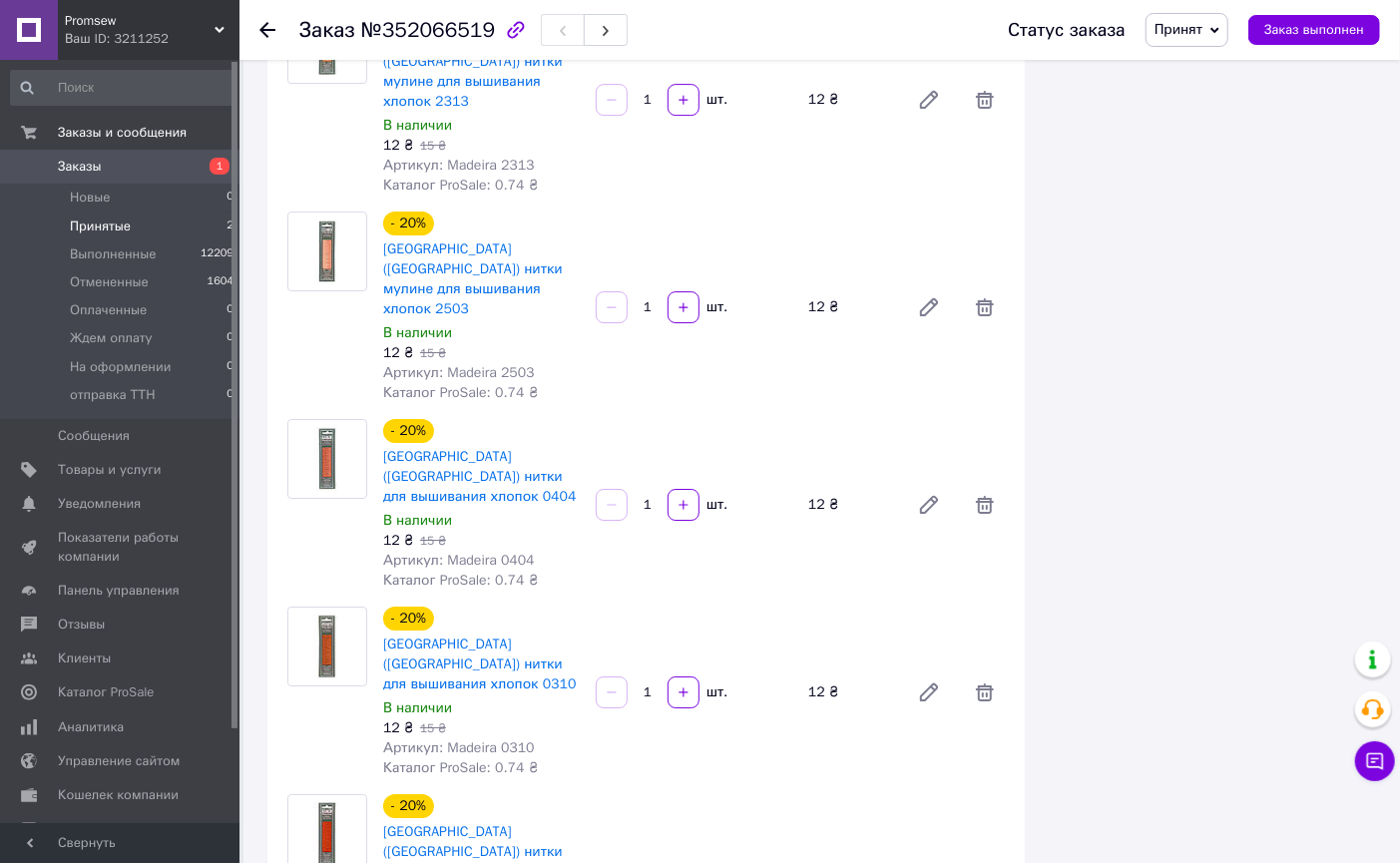 click on "Принятые" at bounding box center [100, 226] 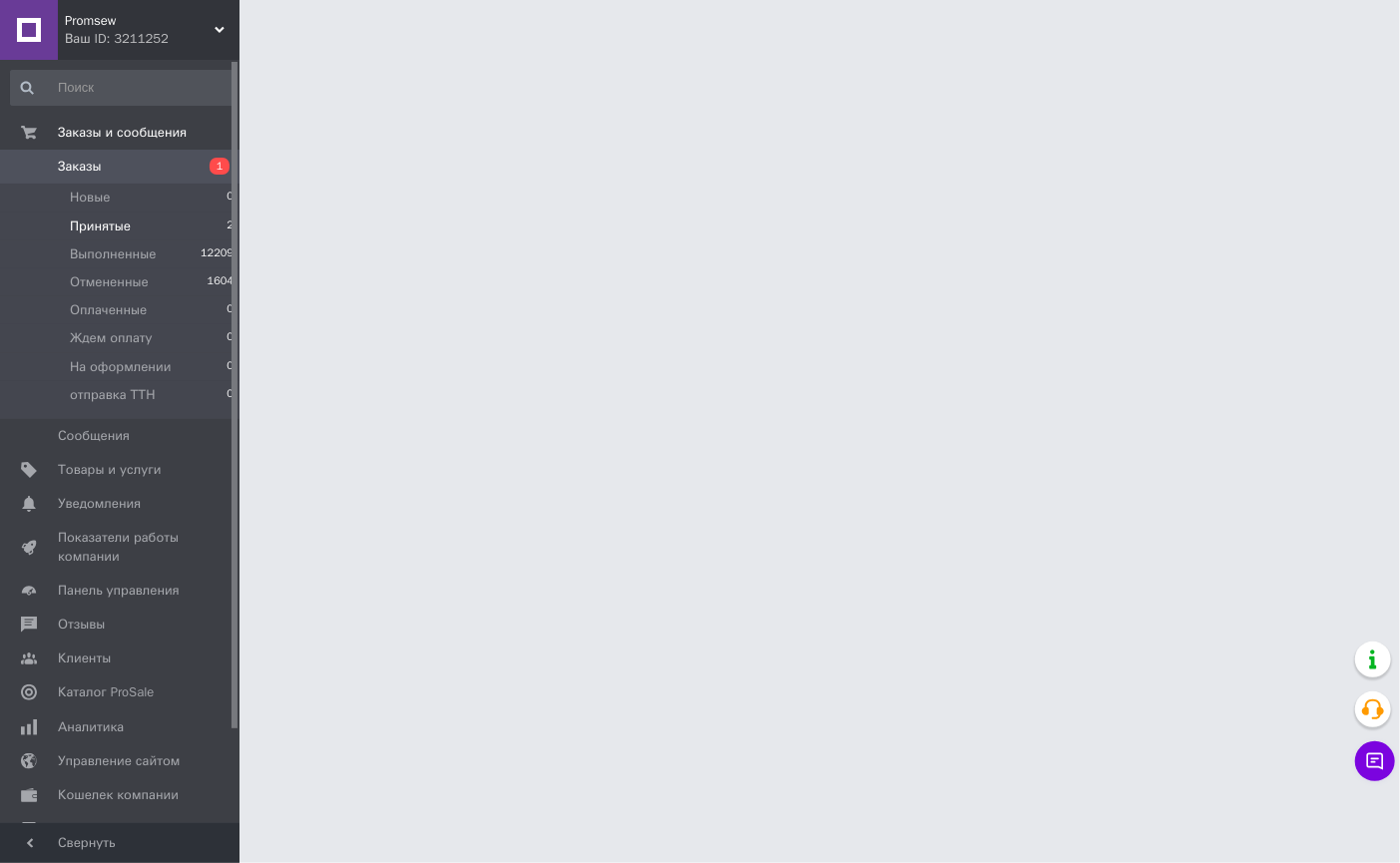 scroll, scrollTop: 0, scrollLeft: 0, axis: both 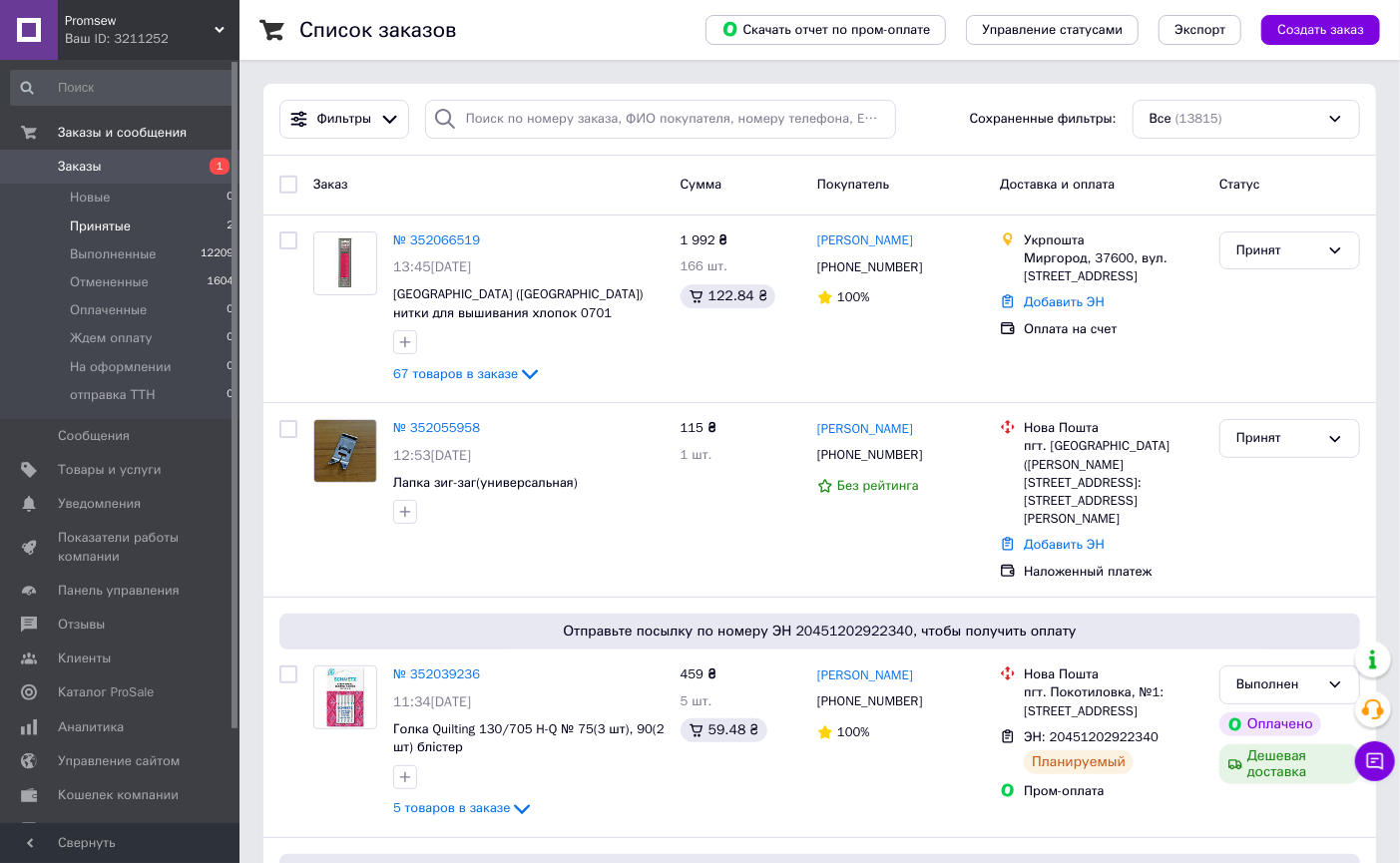 click on "Принятые 2" at bounding box center [123, 226] 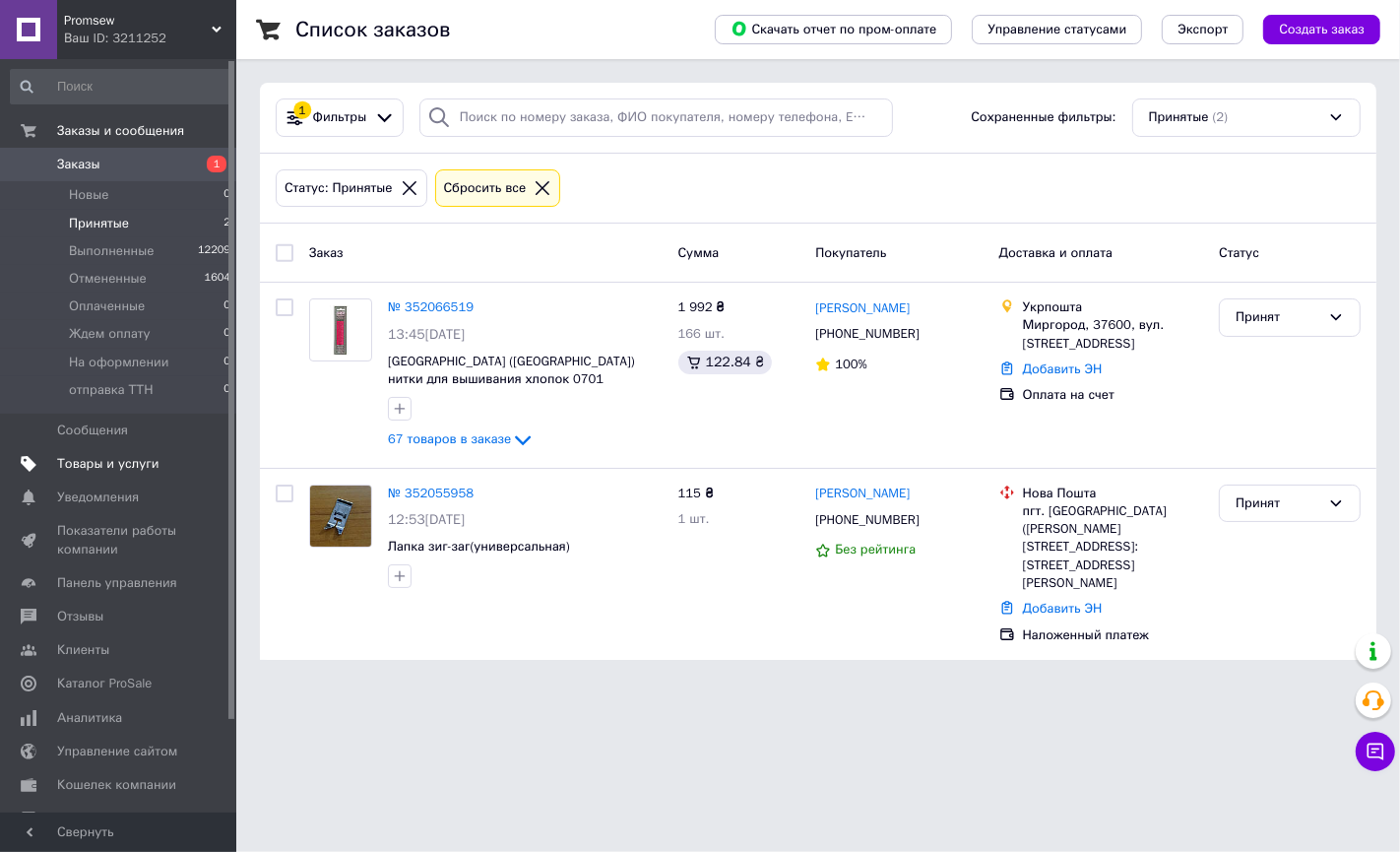 click on "Товары и услуги" at bounding box center (108, 464) 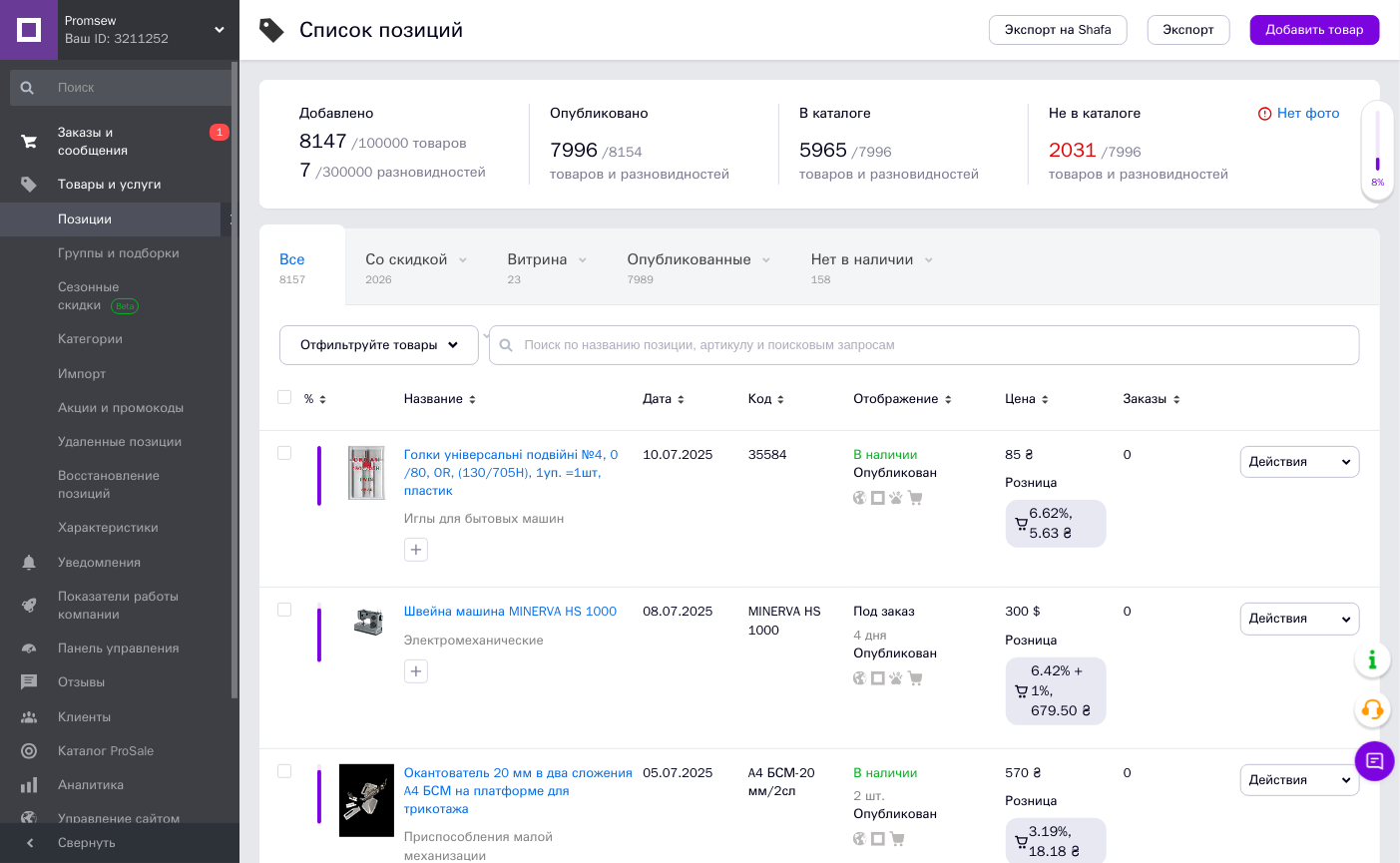 click on "Заказы и сообщения" at bounding box center (121, 142) 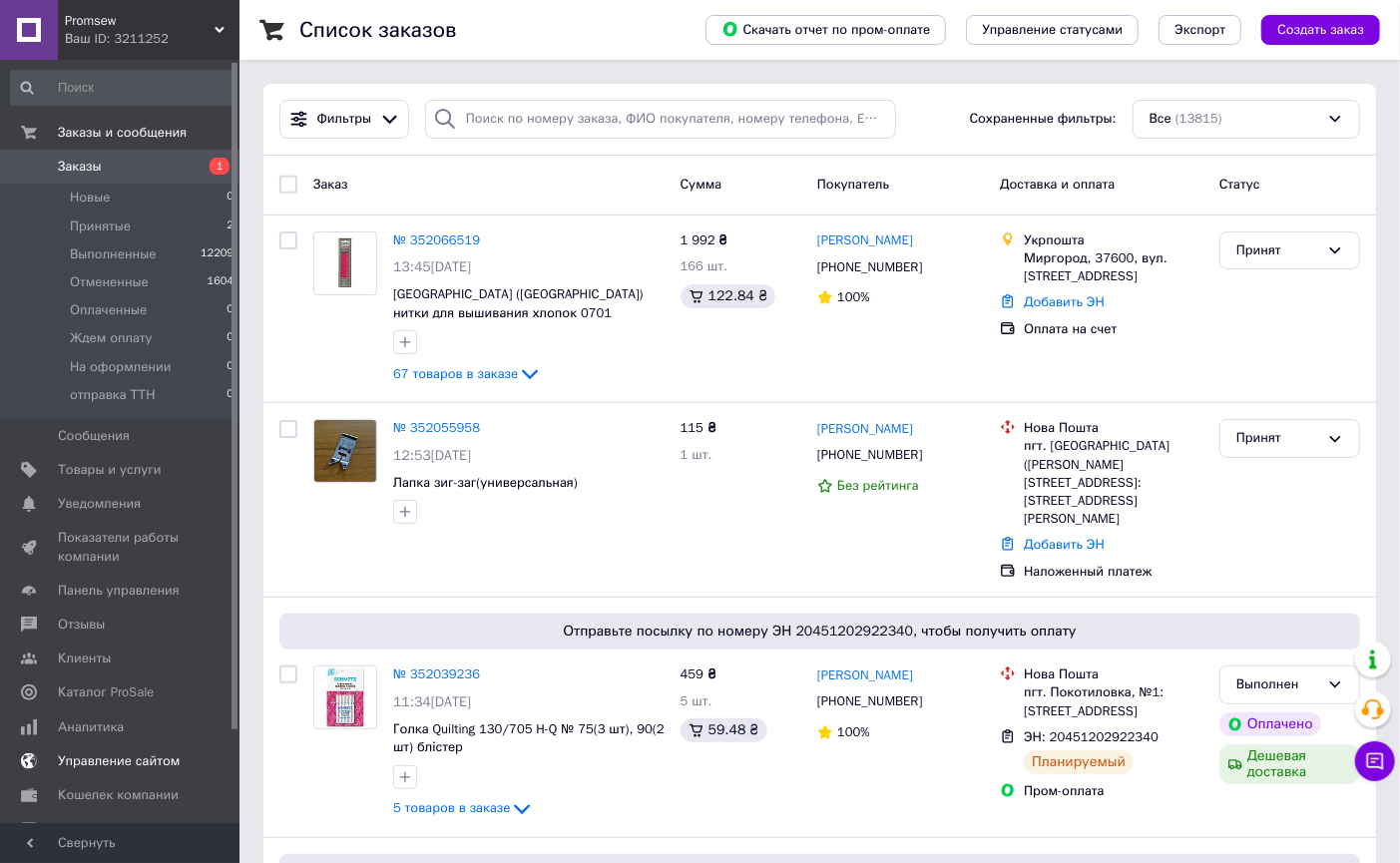 scroll, scrollTop: 108, scrollLeft: 0, axis: vertical 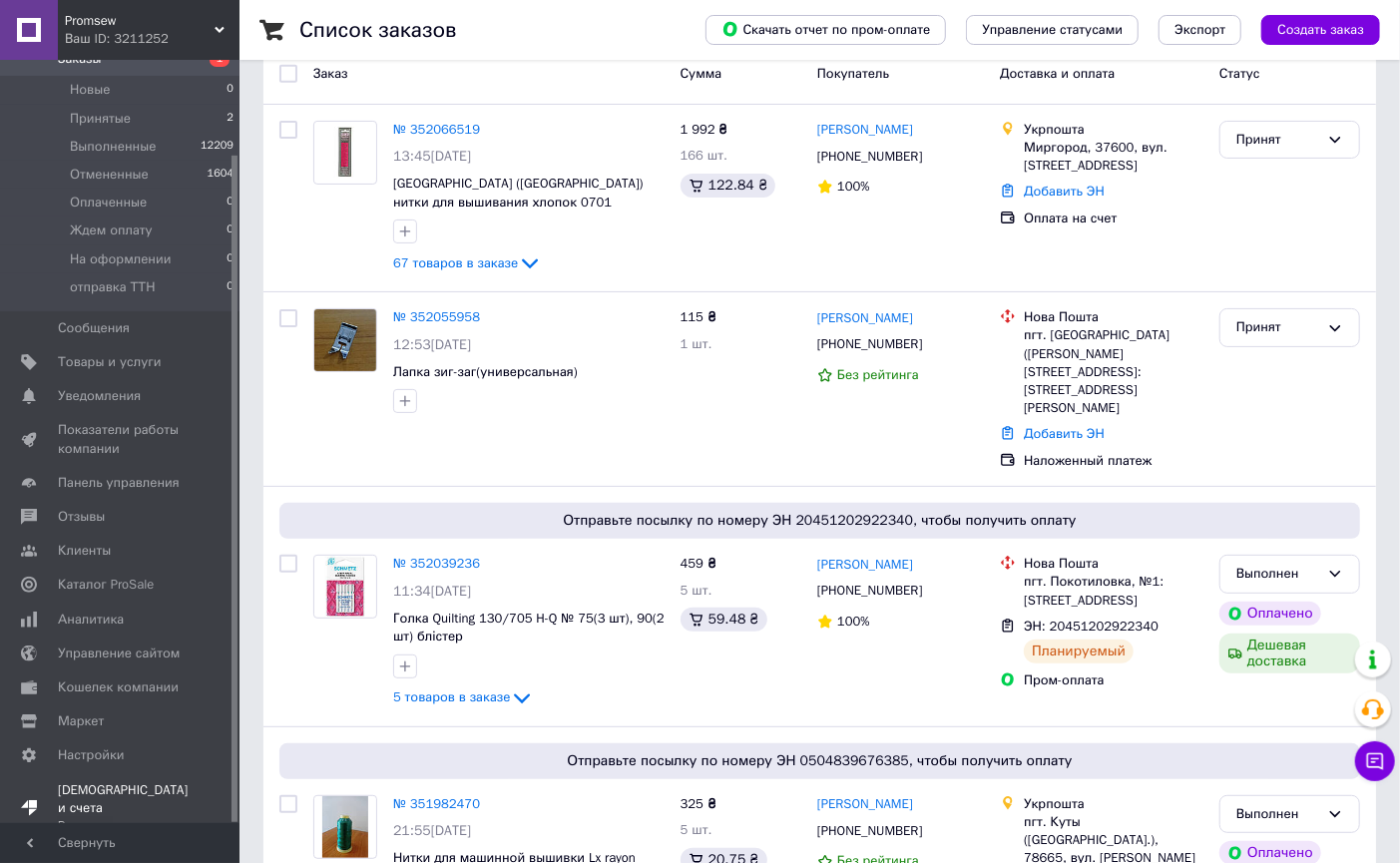 click on "Тарифы и счета Prom топ" at bounding box center (123, 808) 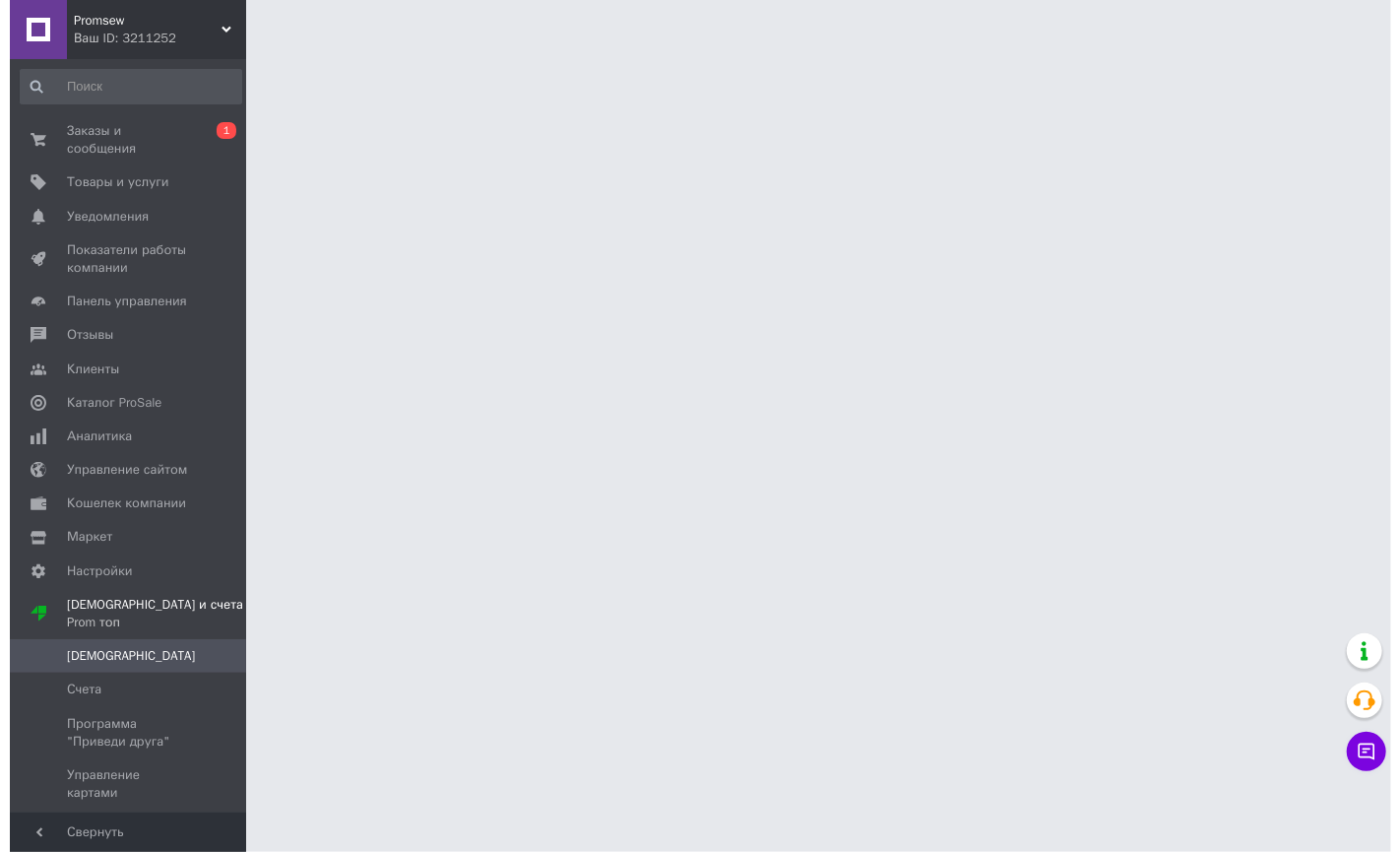 scroll, scrollTop: 0, scrollLeft: 0, axis: both 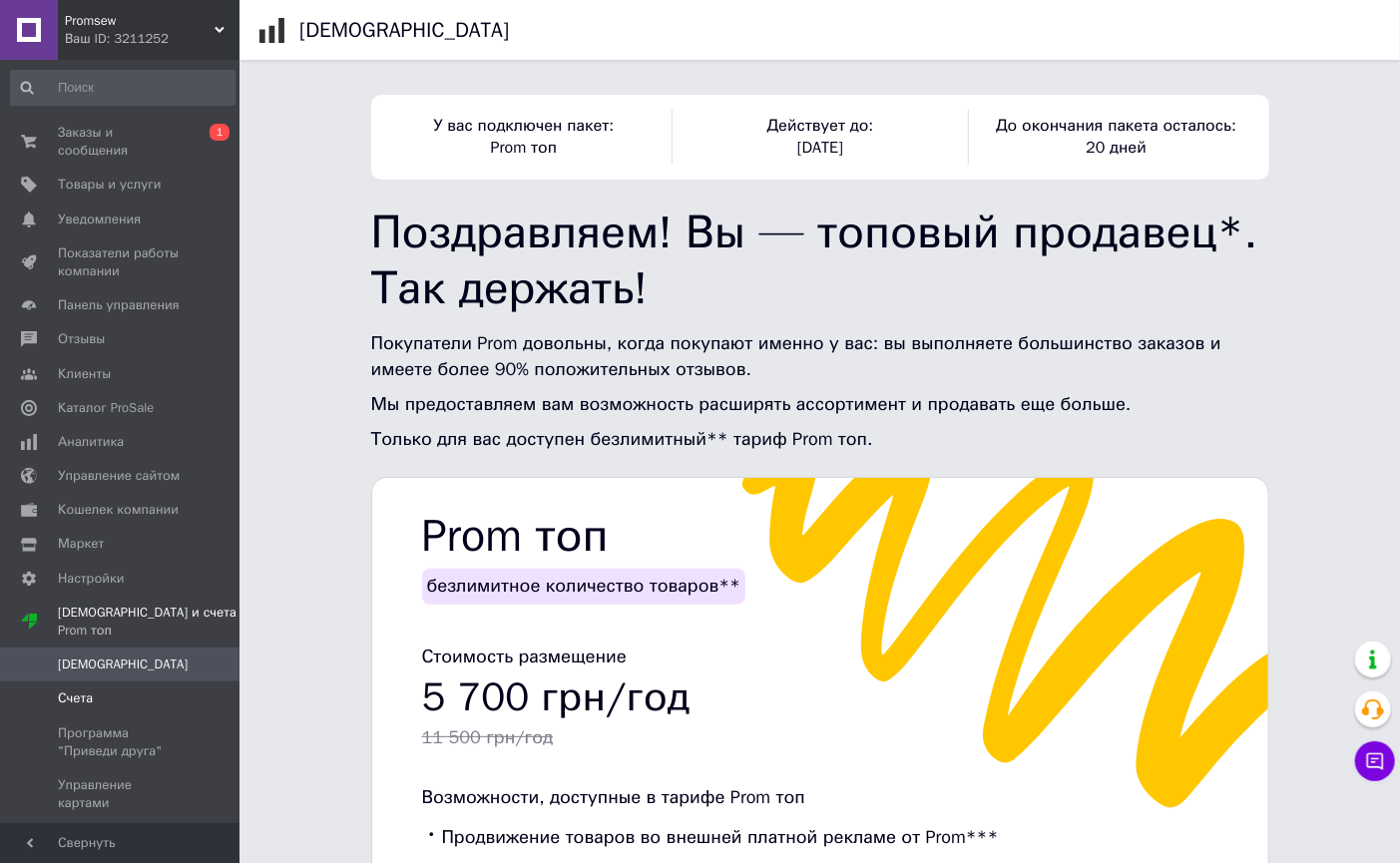 click on "Счета" at bounding box center (123, 698) 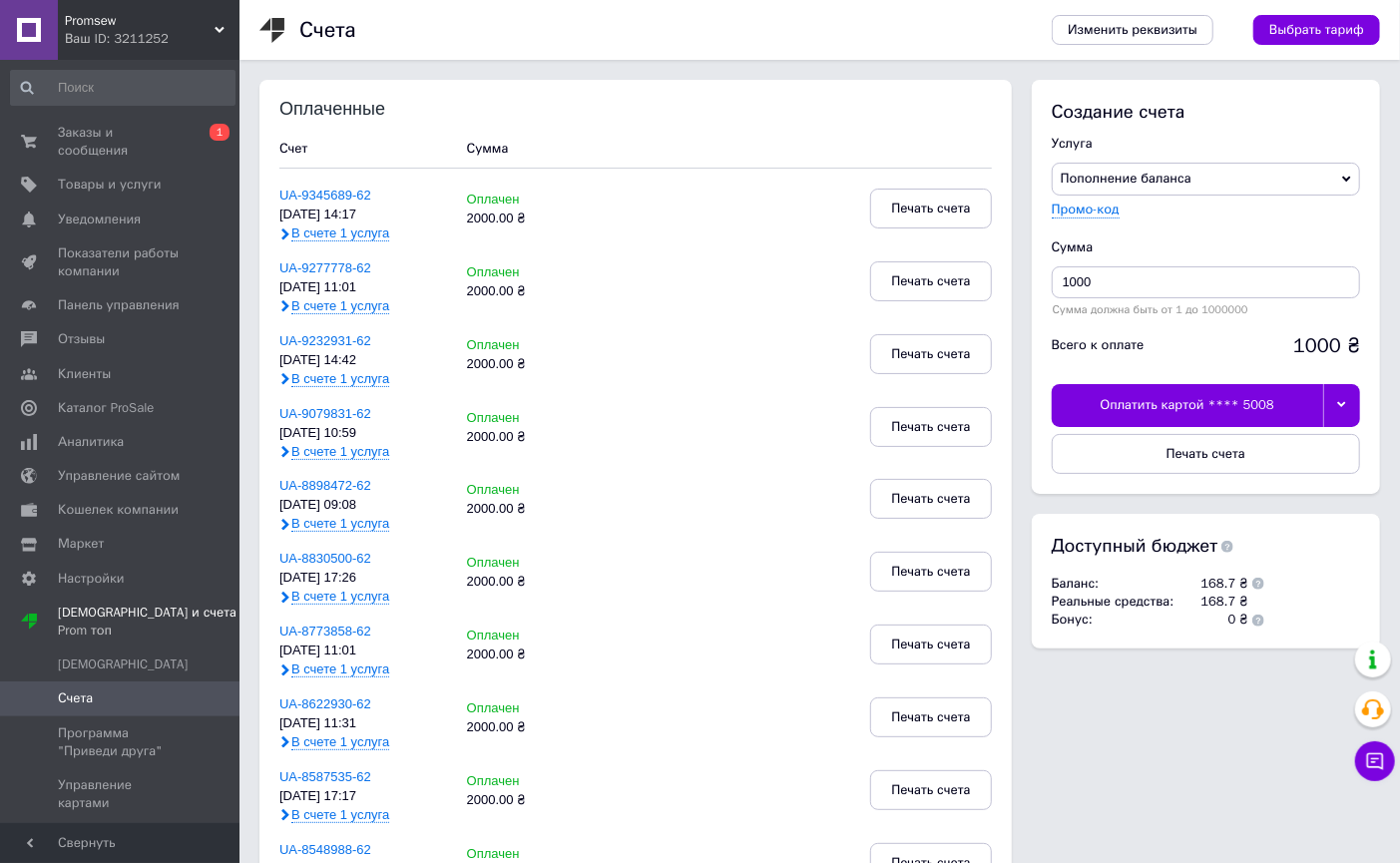 click on "Сумма 1000 Сумма должна быть от 1 до 1000000" at bounding box center (1205, 277) 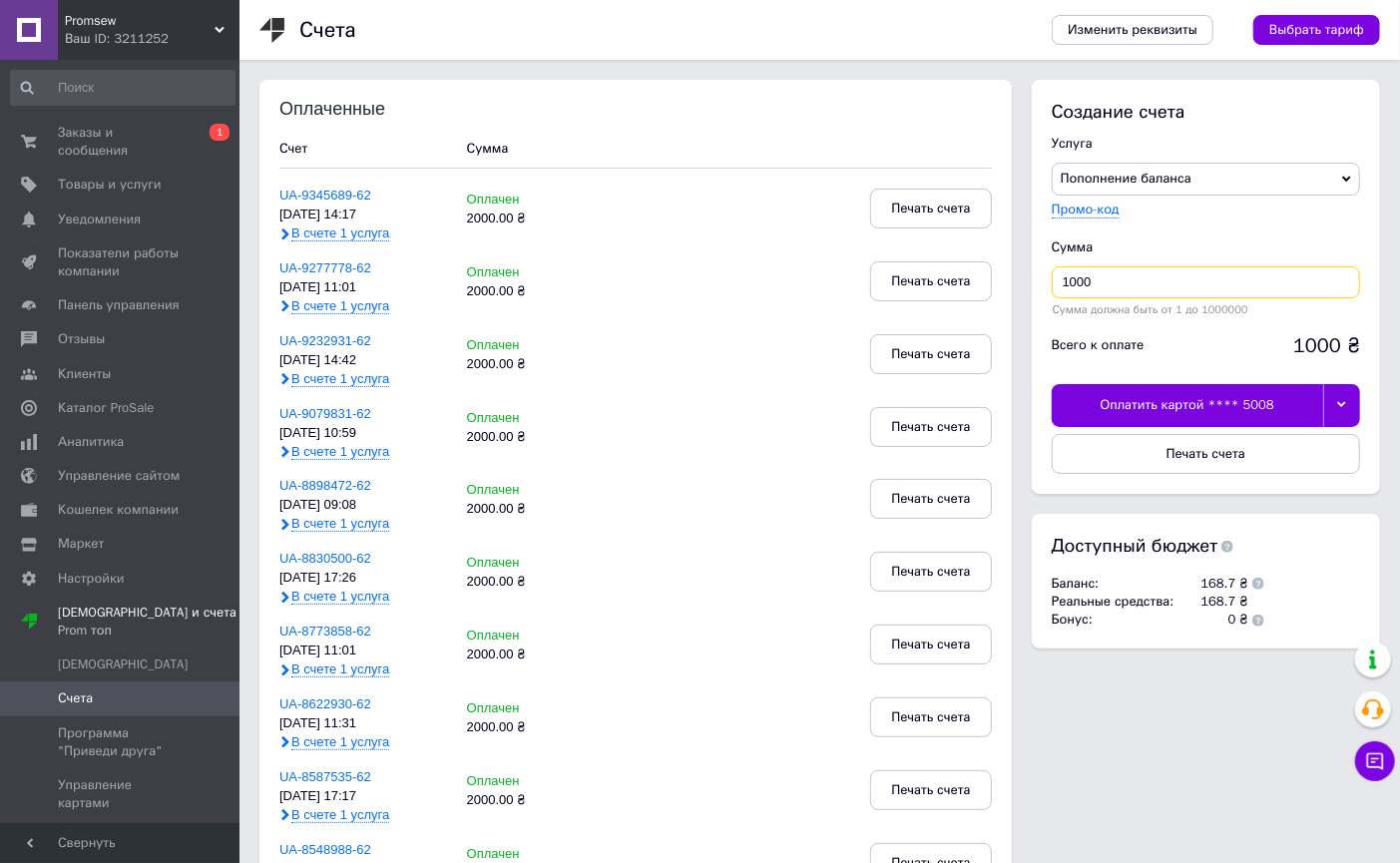 click on "1000" at bounding box center (1205, 282) 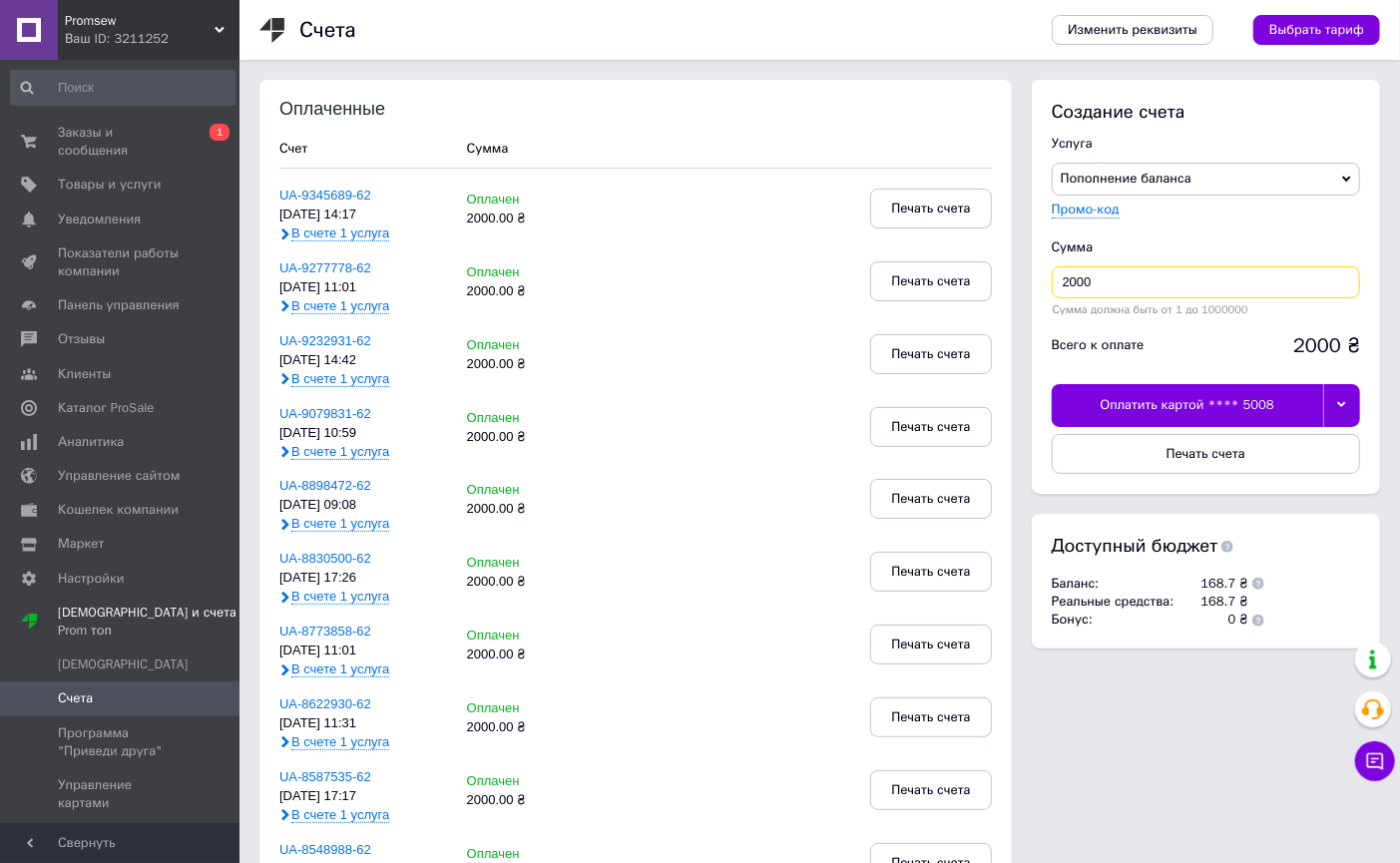 type on "2000" 